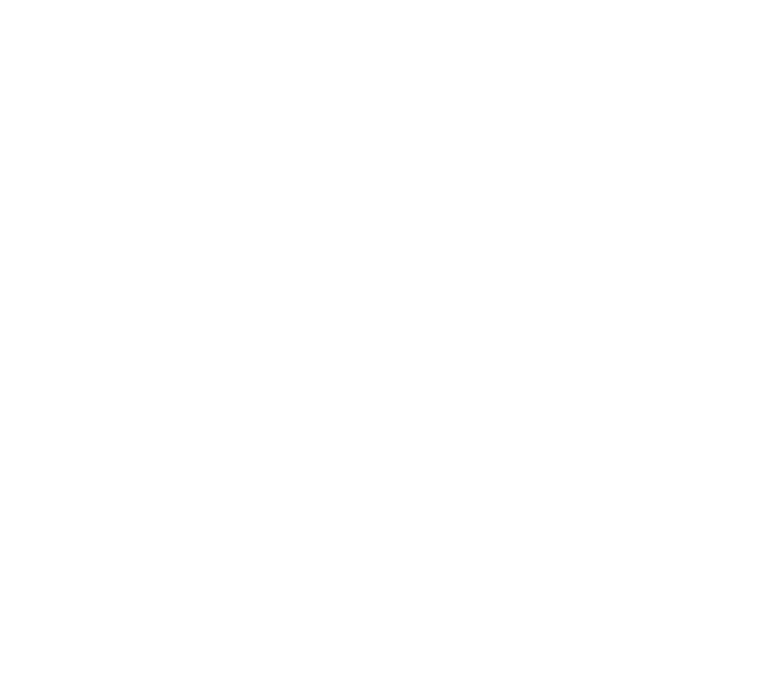 scroll, scrollTop: 0, scrollLeft: 0, axis: both 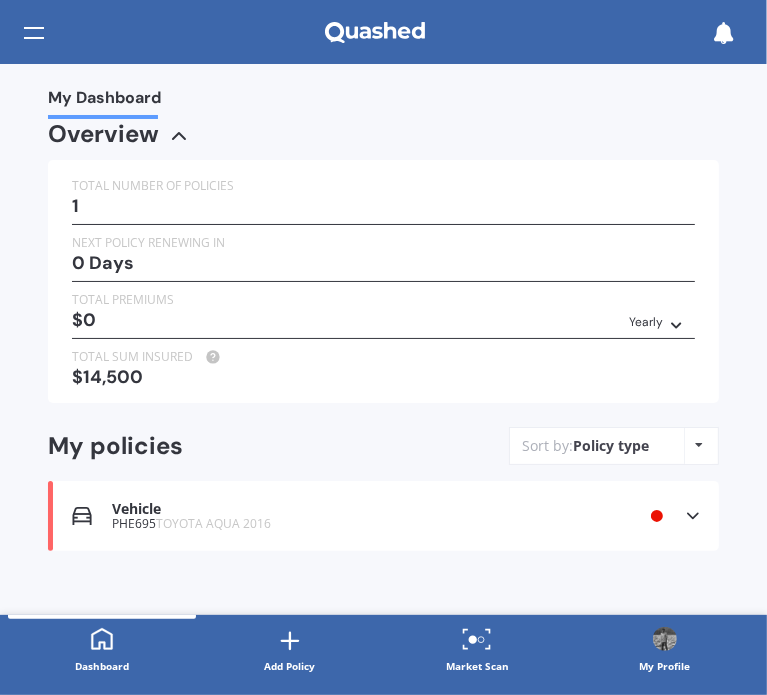 click on "0 Days" at bounding box center (383, 263) 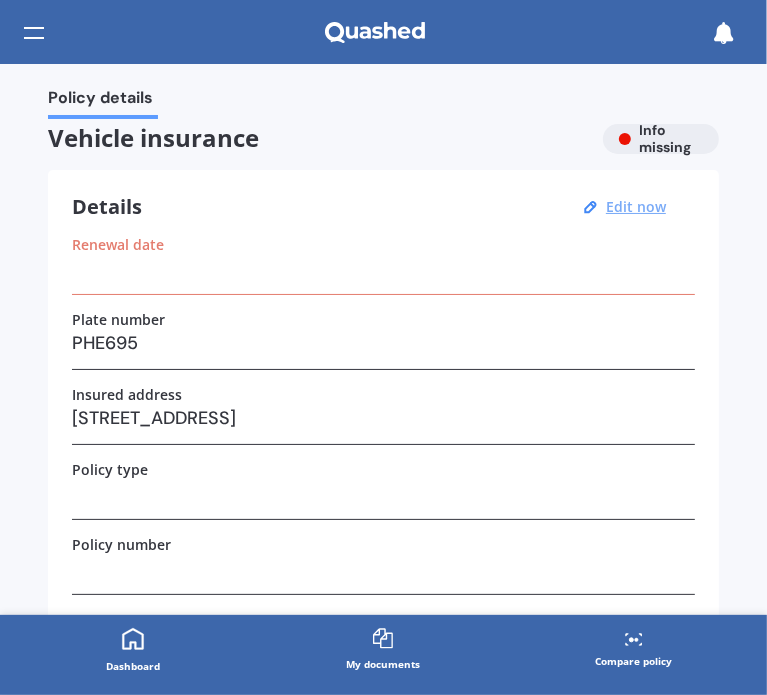 click on "Edit now" at bounding box center (636, 206) 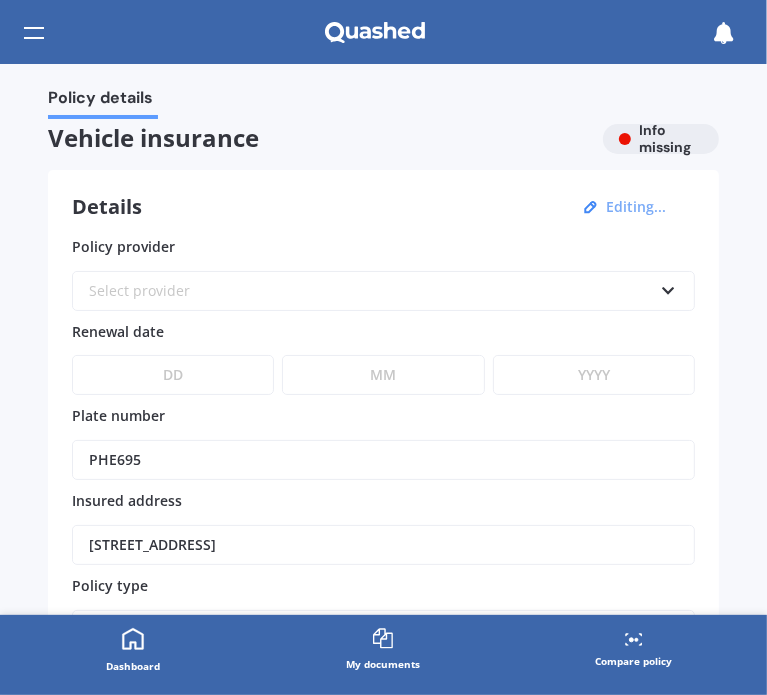 click on "Select provider" at bounding box center [370, 291] 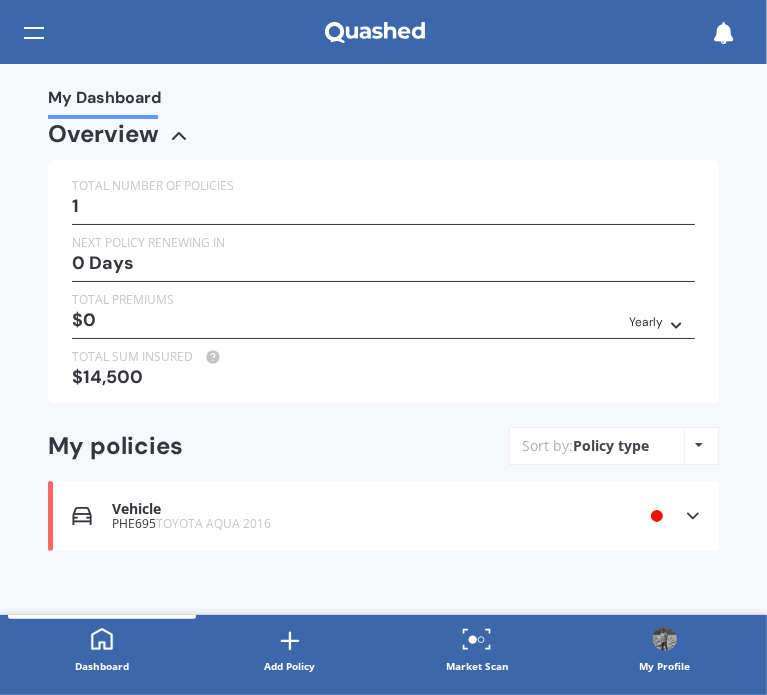 click at bounding box center [34, 33] 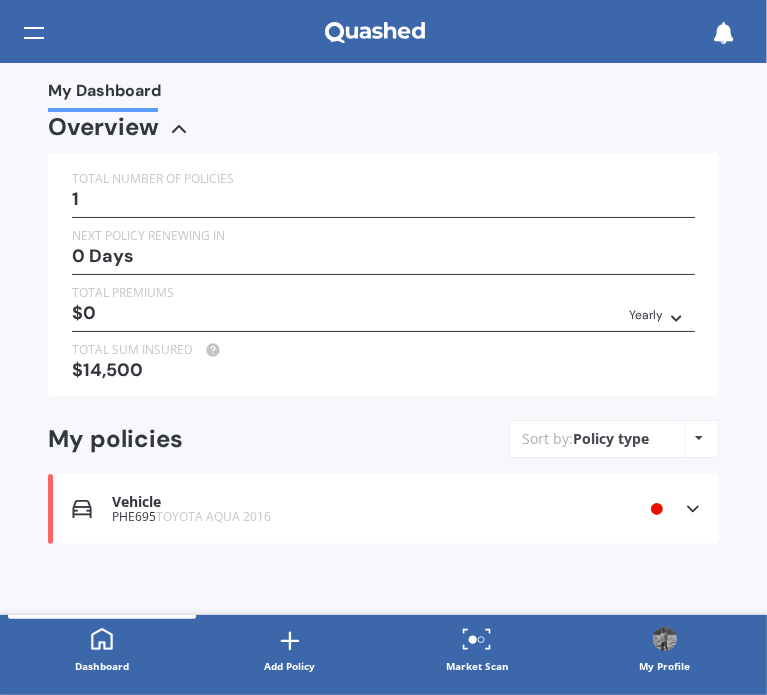 click on "Market Scan" at bounding box center (478, 651) 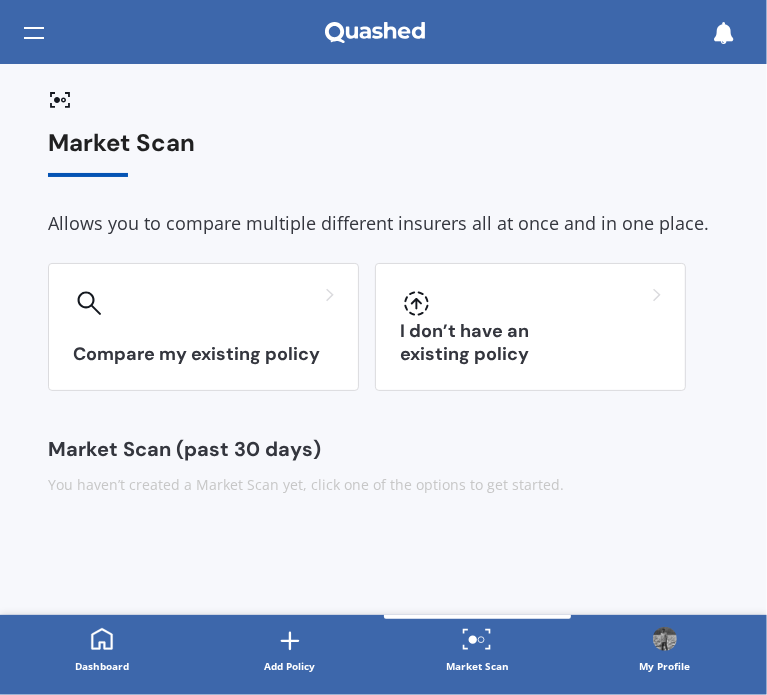 scroll, scrollTop: 0, scrollLeft: 0, axis: both 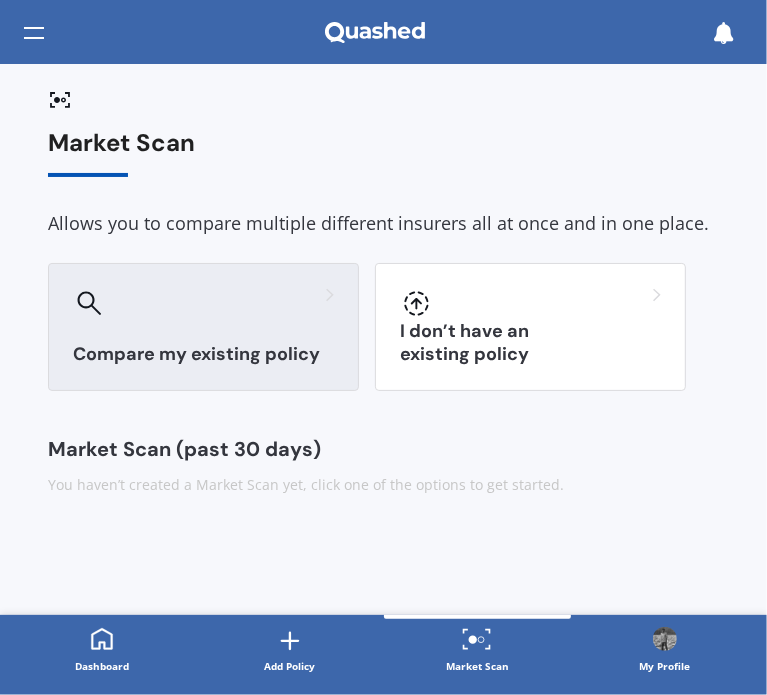 click on "Compare my existing policy" at bounding box center (203, 327) 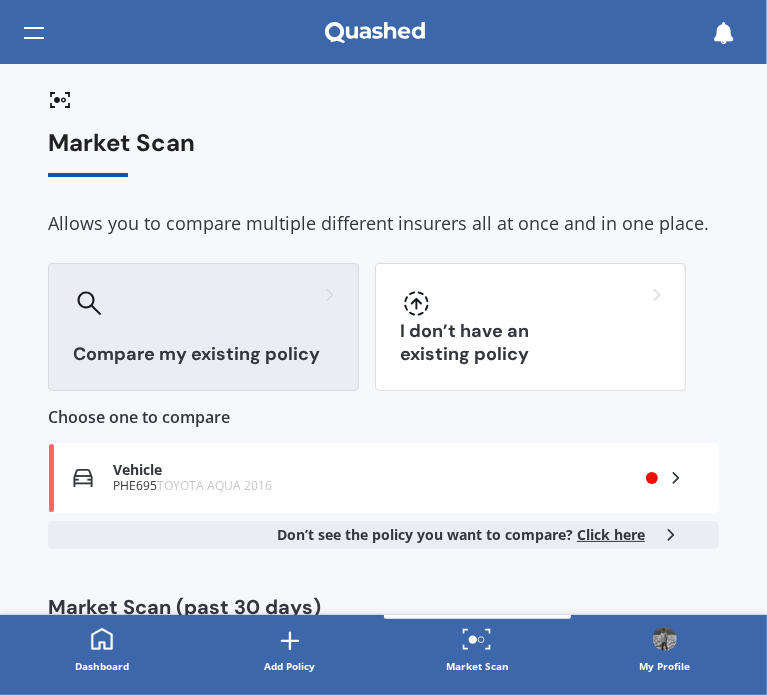 scroll, scrollTop: 61, scrollLeft: 0, axis: vertical 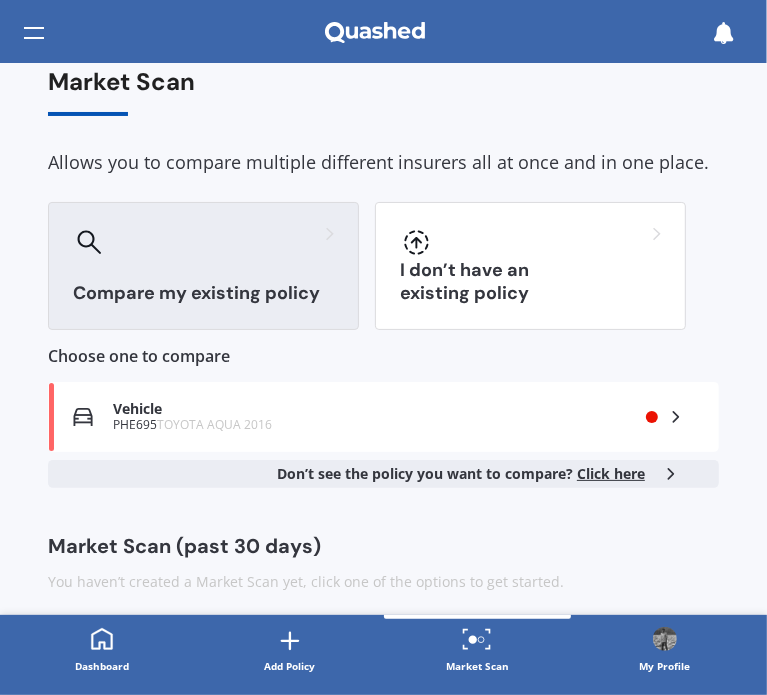 click on "Vehicle PHE695  TOYOTA AQUA 2016 Renewal date Premium You are paying Yearly Status Info missing Select" at bounding box center (383, 417) 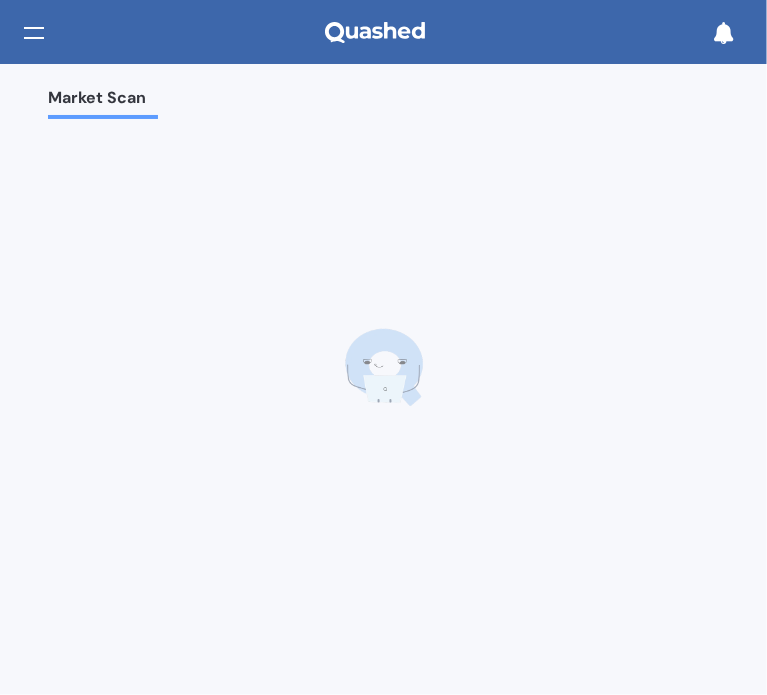 scroll, scrollTop: 0, scrollLeft: 0, axis: both 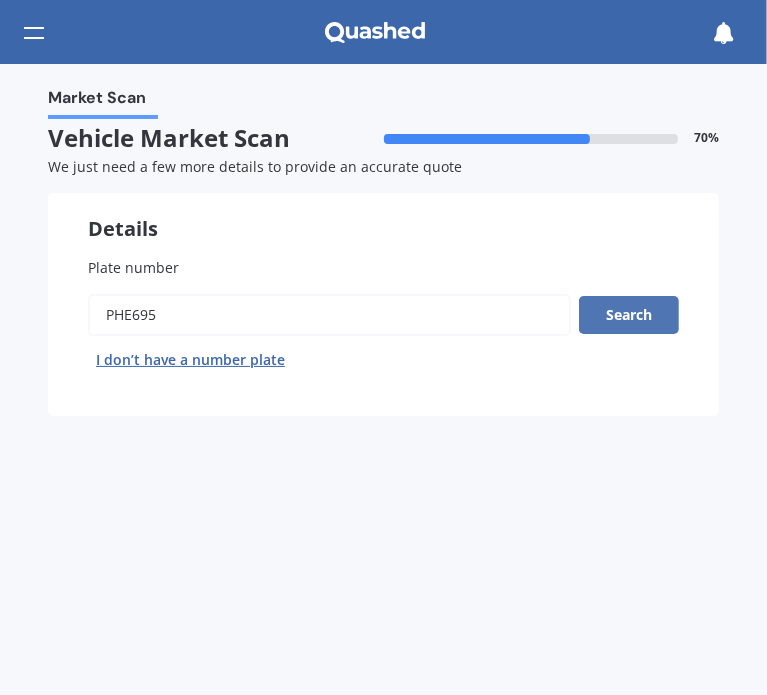 click on "Search" at bounding box center [629, 315] 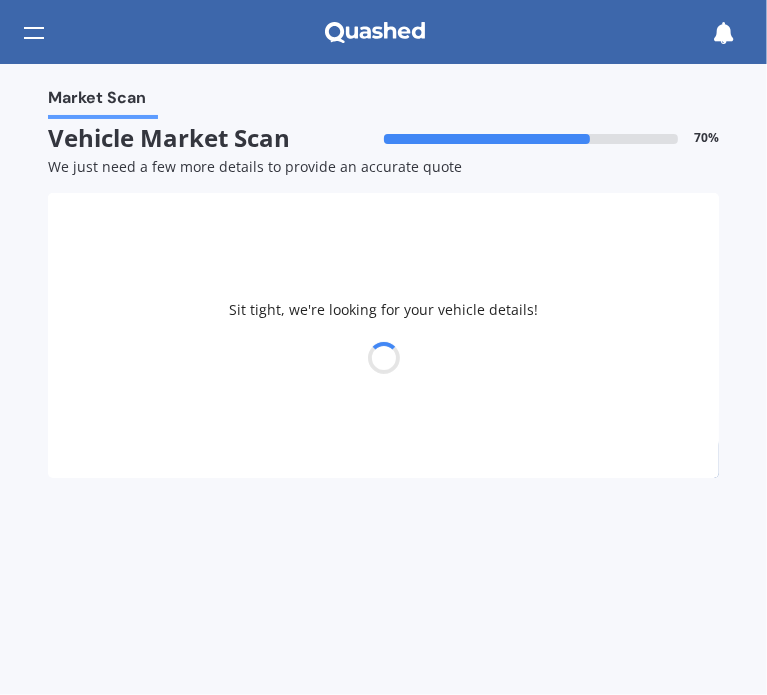 select on "30" 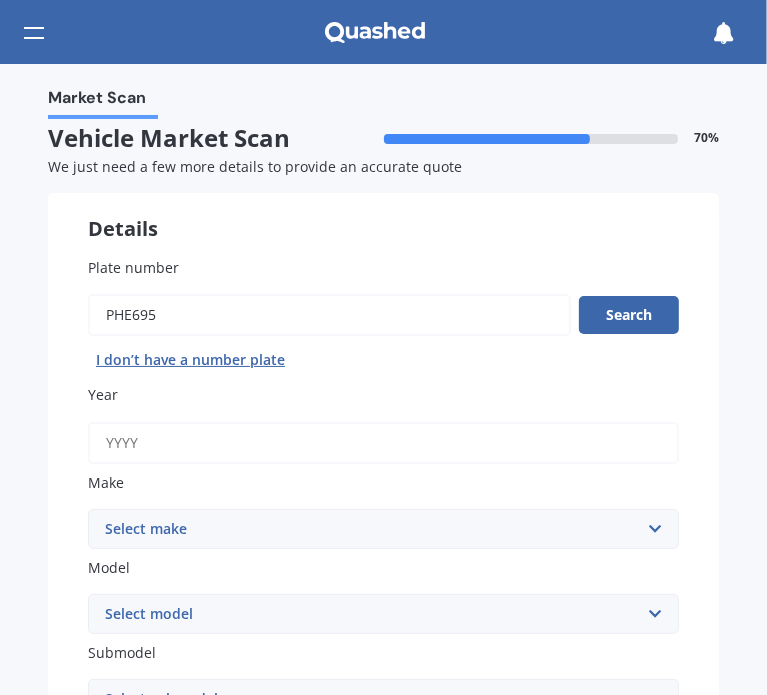 click on "Year" at bounding box center [383, 443] 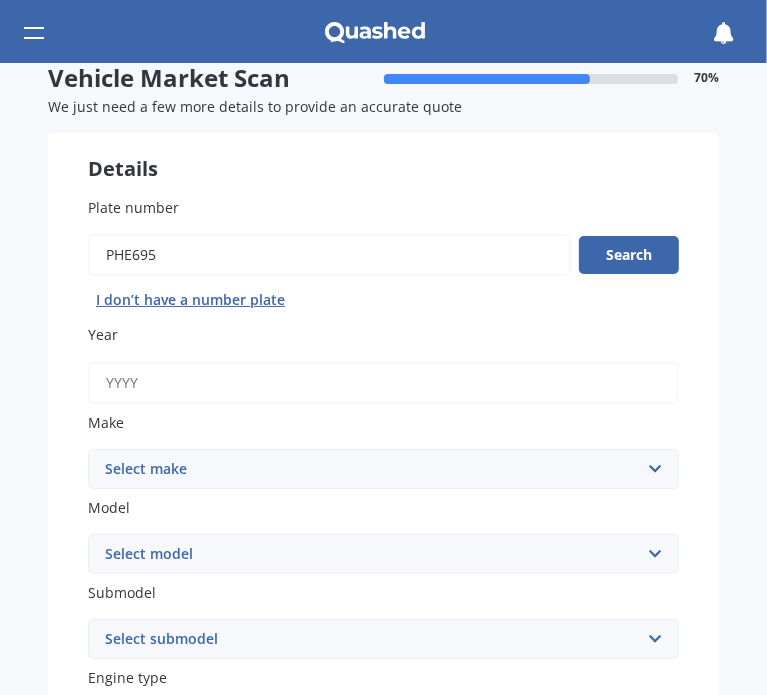 scroll, scrollTop: 64, scrollLeft: 0, axis: vertical 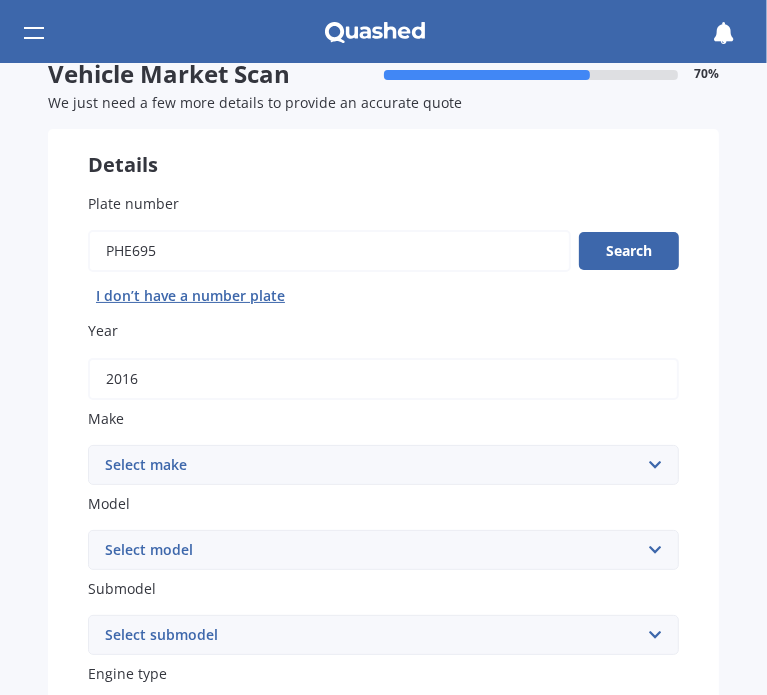 type on "2016" 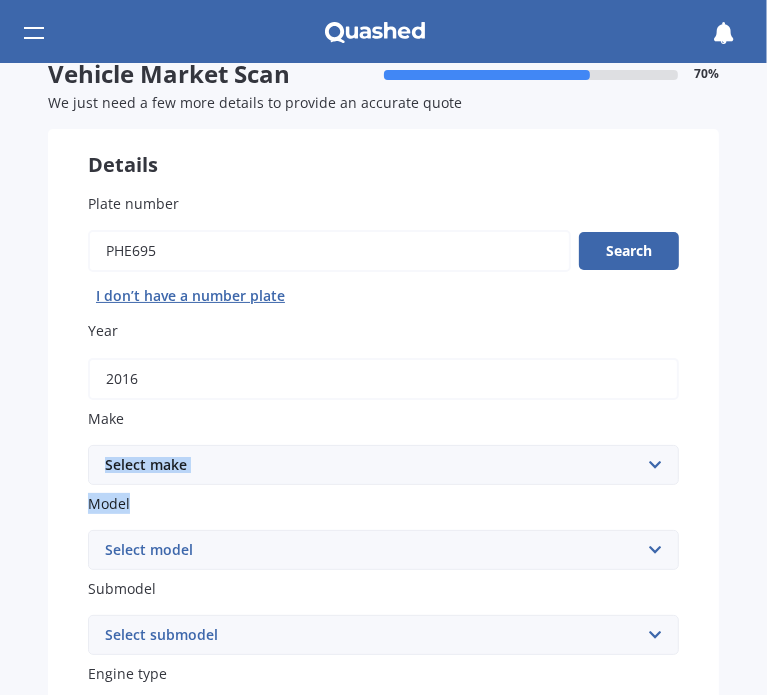drag, startPoint x: 200, startPoint y: 490, endPoint x: 193, endPoint y: 471, distance: 20.248457 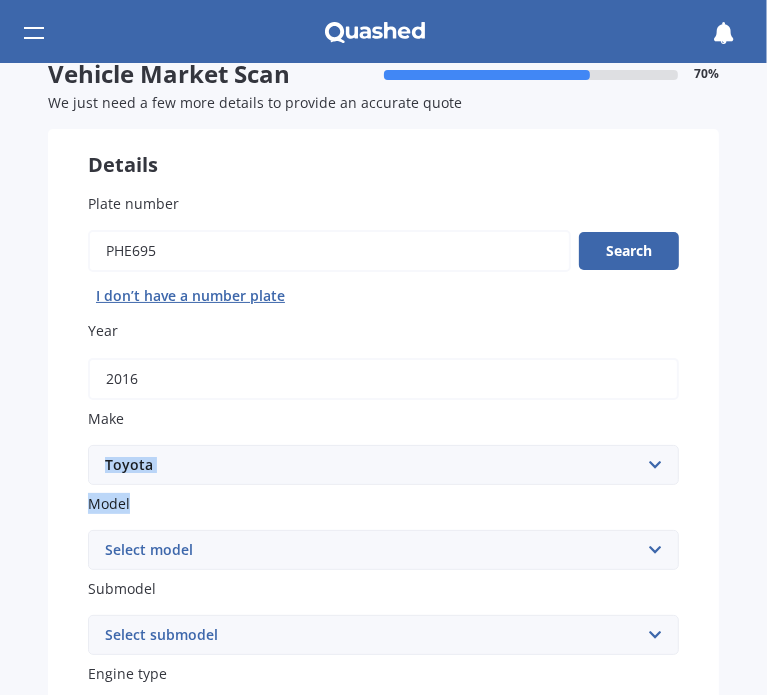 click on "Select make AC ALFA ROMEO ASTON [PERSON_NAME] AUDI AUSTIN BEDFORD Bentley BMW BYD CADILLAC CAN-AM CHERY CHEVROLET CHRYSLER Citroen CRUISEAIR CUPRA DAEWOO DAIHATSU DAIMLER DAMON DIAHATSU DODGE EXOCET FACTORY FIVE FERRARI FIAT Fiord FLEETWOOD FORD FOTON FRASER GEELY GENESIS GEORGIE BOY GMC GREAT WALL GWM [PERSON_NAME] HINO [PERSON_NAME] HOLIDAY RAMBLER HONDA HUMMER HYUNDAI INFINITI ISUZU IVECO JAC JAECOO JAGUAR JEEP KGM KIA LADA LAMBORGHINI LANCIA LANDROVER LDV LEXUS LINCOLN LOTUS LUNAR M.G M.G. MAHINDRA MASERATI MAZDA MCLAREN MERCEDES AMG Mercedes Benz MERCEDES-AMG MERCURY MINI MITSUBISHI [PERSON_NAME] NEWMAR NISSAN OMODA OPEL OXFORD PEUGEOT Plymouth Polestar PONTIAC PORSCHE PROTON RAM Range Rover Rayne RENAULT ROLLS ROYCE ROVER SAAB SATURN SEAT SHELBY SKODA SMART SSANGYONG SUBARU SUZUKI TATA TESLA TIFFIN Toyota TRIUMPH TVR Vauxhall VOLKSWAGEN VOLVO WESTFIELD WINNEBAGO ZX" at bounding box center [383, 465] 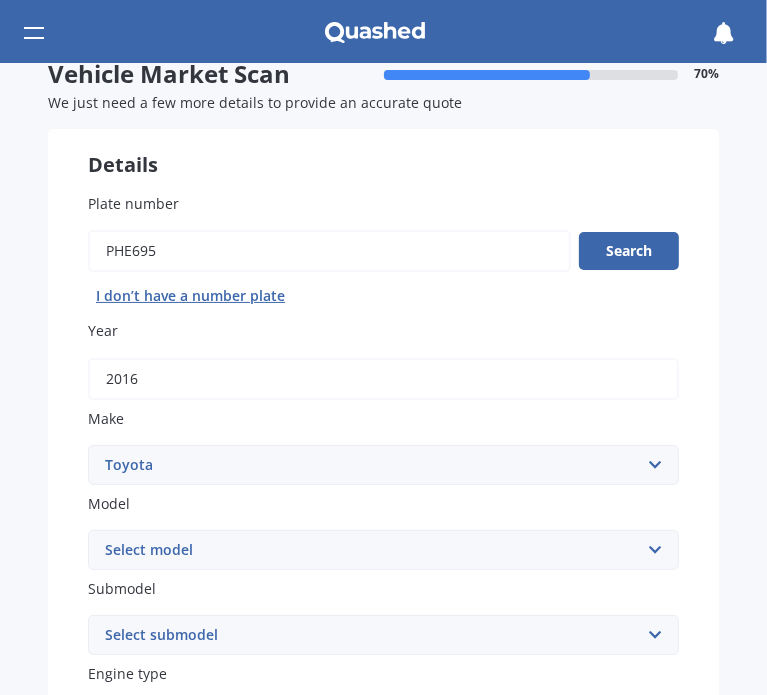 click on "Select model 4 Runner 86 [PERSON_NAME] Alphard Altezza Aqua Aristo Aurion Auris Avalon Avensis AYGO bB Belta Blade Blizzard 4WD Brevis Bundera 4WD C-HR Caldina Cami Camry Carib [PERSON_NAME] Celica Celsior Century Ceres Chaser Coaster Corolla Corona Corsa Cressida Cresta Crown Curren Cynos Deliboy Duet Dyna Echo Esquire Estima FJ Fortuner Funcargo Gaia [PERSON_NAME] Granvia Harrier Hiace Highlander HILUX Ipsum iQ Isis IST Kluger Landcruiser LANDCRUISER [PERSON_NAME] [PERSON_NAME] Liteace [PERSON_NAME] 2 Mark X Mirai MR-S MR2 [PERSON_NAME] Nova Opa Paseo Passo Pixis Platz Porte Premio Previa MPV Prius Probox Progres Qualis Ractis RAIZE Raum RAV-4 Regius Van Runx Rush Sai Scepter Sera Sienta Soarer Spacio Spade Sprinter Starlet Succeed Supra Surf Tank Tarago Tercel Townace Toyo-ace Trueno Tundra Vanguard Vellfire Verossa Vienta Vista Vitz [PERSON_NAME] Voxy Will [PERSON_NAME] Wish Yaris" at bounding box center [383, 550] 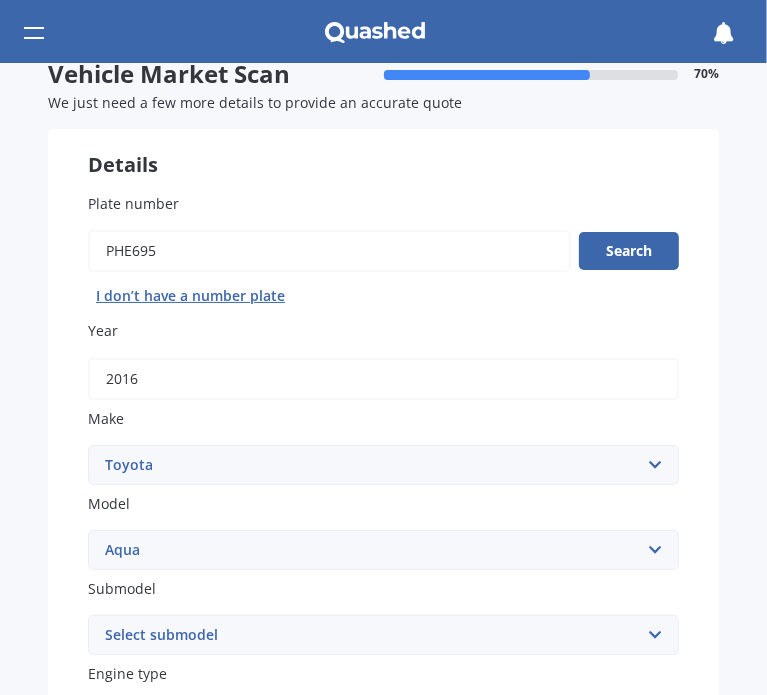 click on "Select model 4 Runner 86 [PERSON_NAME] Alphard Altezza Aqua Aristo Aurion Auris Avalon Avensis AYGO bB Belta Blade Blizzard 4WD Brevis Bundera 4WD C-HR Caldina Cami Camry Carib [PERSON_NAME] Celica Celsior Century Ceres Chaser Coaster Corolla Corona Corsa Cressida Cresta Crown Curren Cynos Deliboy Duet Dyna Echo Esquire Estima FJ Fortuner Funcargo Gaia [PERSON_NAME] Granvia Harrier Hiace Highlander HILUX Ipsum iQ Isis IST Kluger Landcruiser LANDCRUISER [PERSON_NAME] [PERSON_NAME] Liteace [PERSON_NAME] 2 Mark X Mirai MR-S MR2 [PERSON_NAME] Nova Opa Paseo Passo Pixis Platz Porte Premio Previa MPV Prius Probox Progres Qualis Ractis RAIZE Raum RAV-4 Regius Van Runx Rush Sai Scepter Sera Sienta Soarer Spacio Spade Sprinter Starlet Succeed Supra Surf Tank Tarago Tercel Townace Toyo-ace Trueno Tundra Vanguard Vellfire Verossa Vienta Vista Vitz [PERSON_NAME] Voxy Will [PERSON_NAME] Wish Yaris" at bounding box center (383, 550) 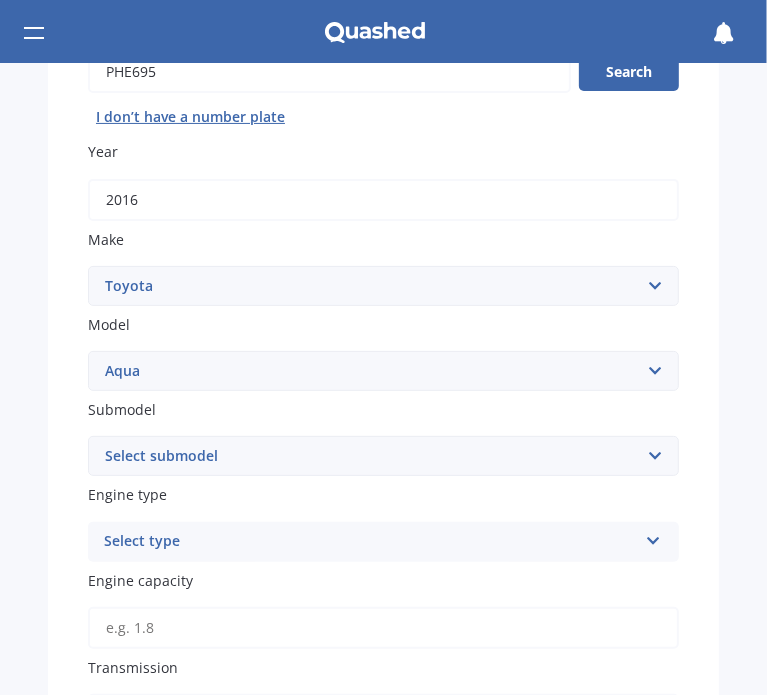 scroll, scrollTop: 244, scrollLeft: 0, axis: vertical 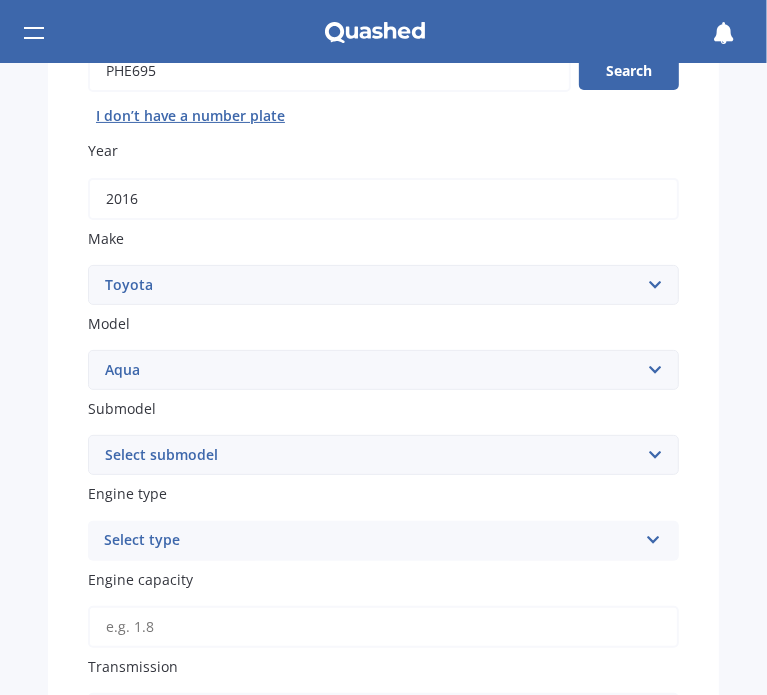 click on "Select submodel Hatchback Hybrid" at bounding box center (383, 455) 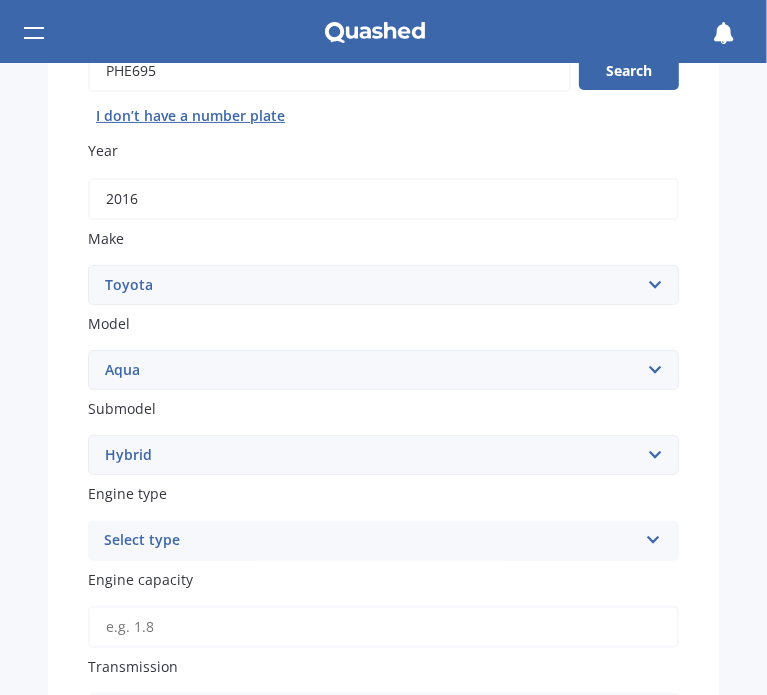 click on "Select submodel Hatchback Hybrid" at bounding box center (383, 455) 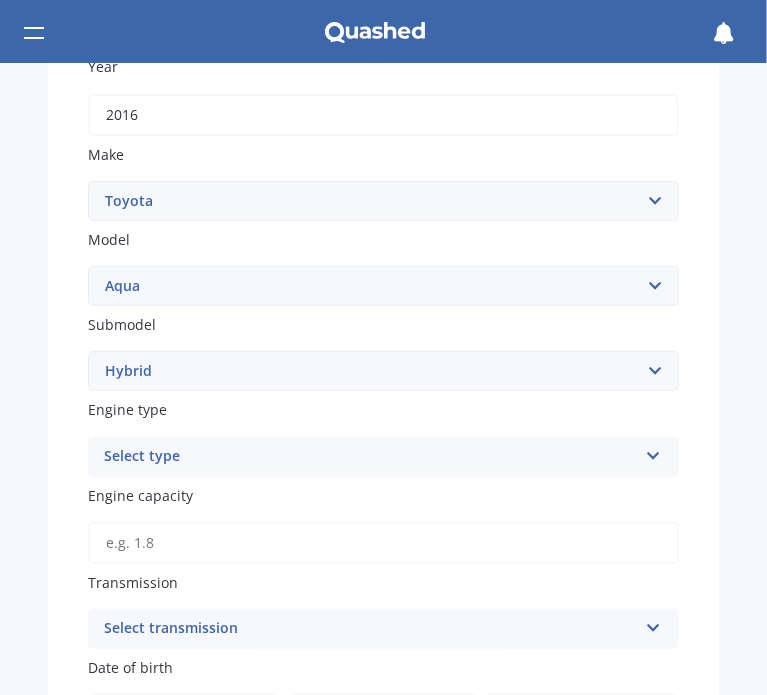 scroll, scrollTop: 330, scrollLeft: 0, axis: vertical 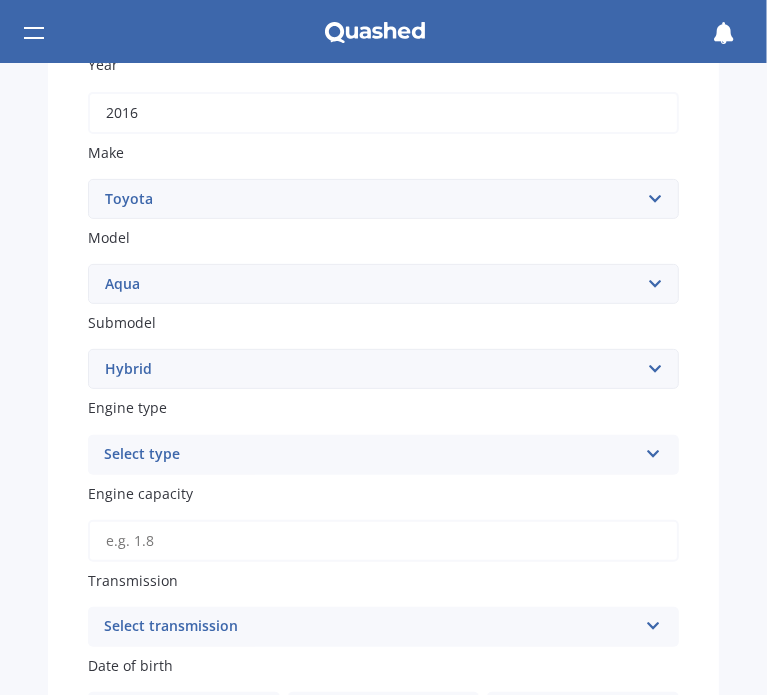click on "Select type" at bounding box center [370, 455] 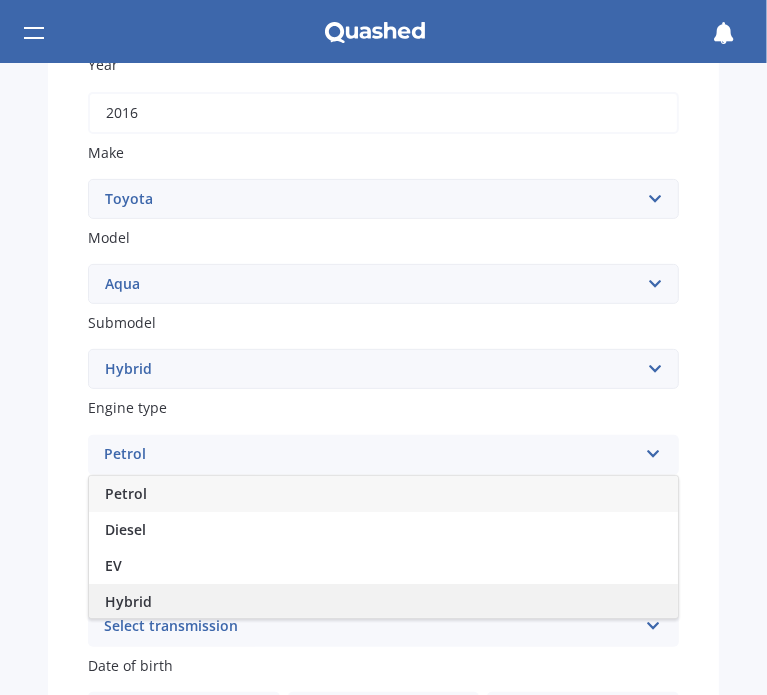 click on "Hybrid" at bounding box center [383, 602] 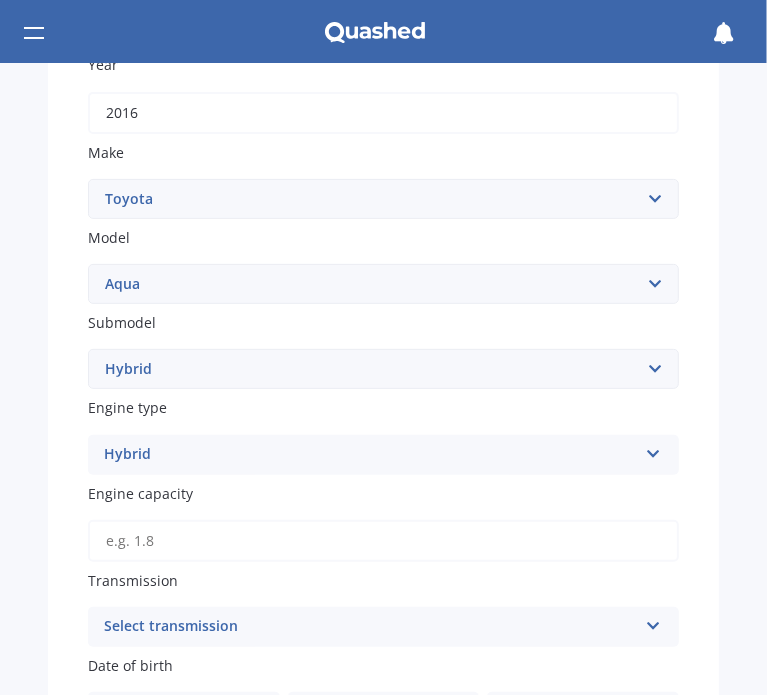 click on "Select submodel Hatchback Hybrid" at bounding box center [383, 369] 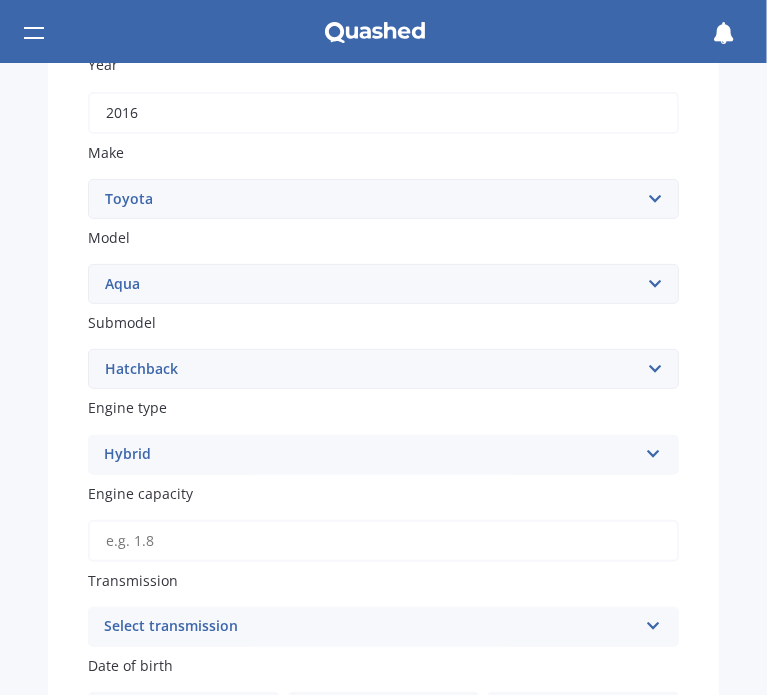 click on "Select submodel Hatchback Hybrid" at bounding box center [383, 369] 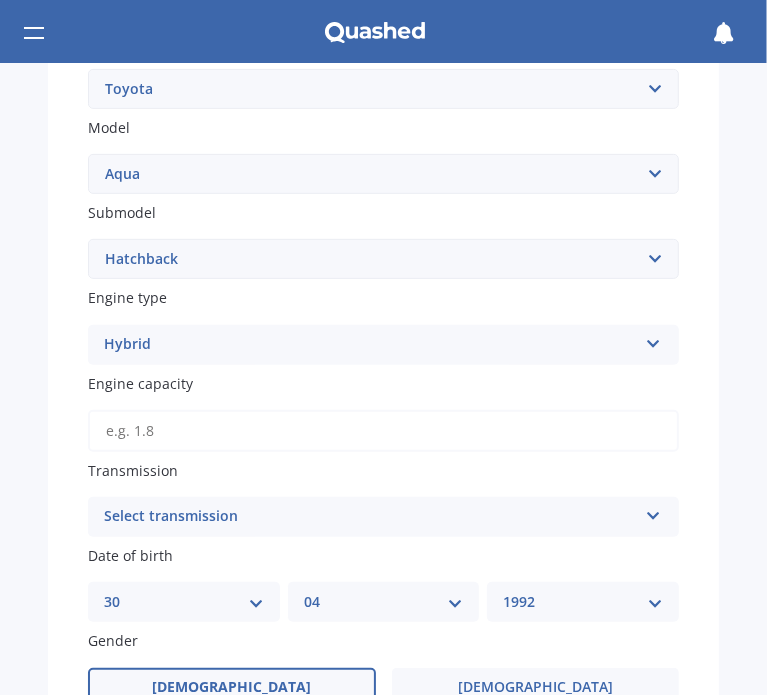 scroll, scrollTop: 443, scrollLeft: 0, axis: vertical 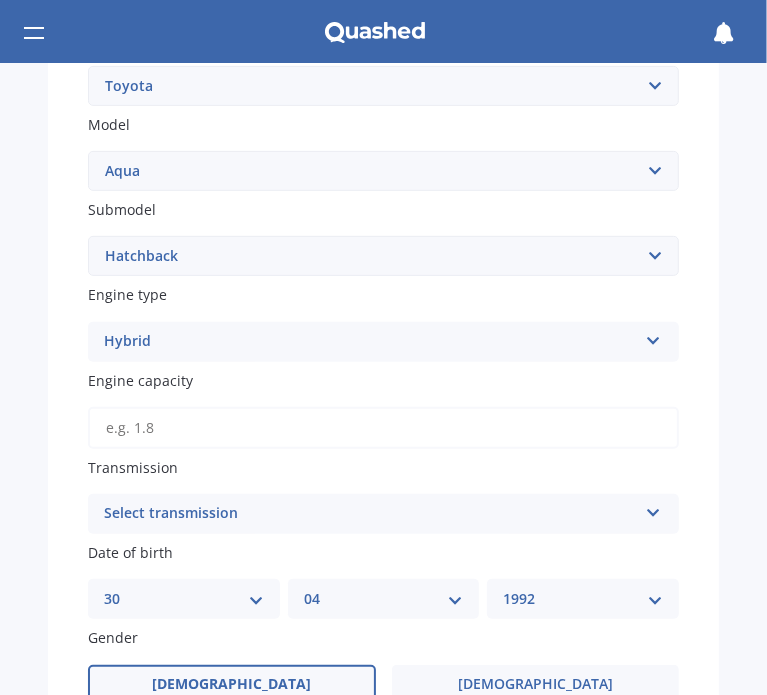click on "Engine capacity" at bounding box center (383, 428) 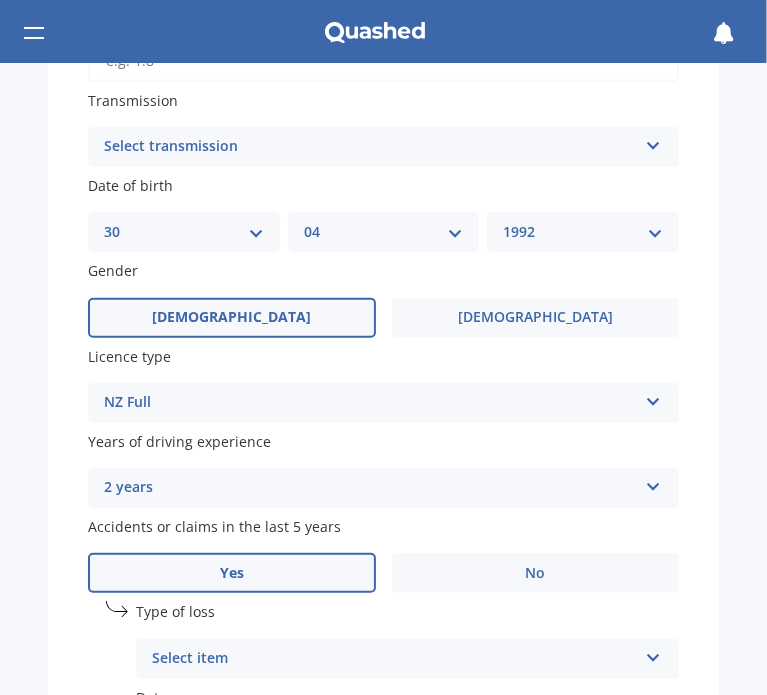 scroll, scrollTop: 812, scrollLeft: 0, axis: vertical 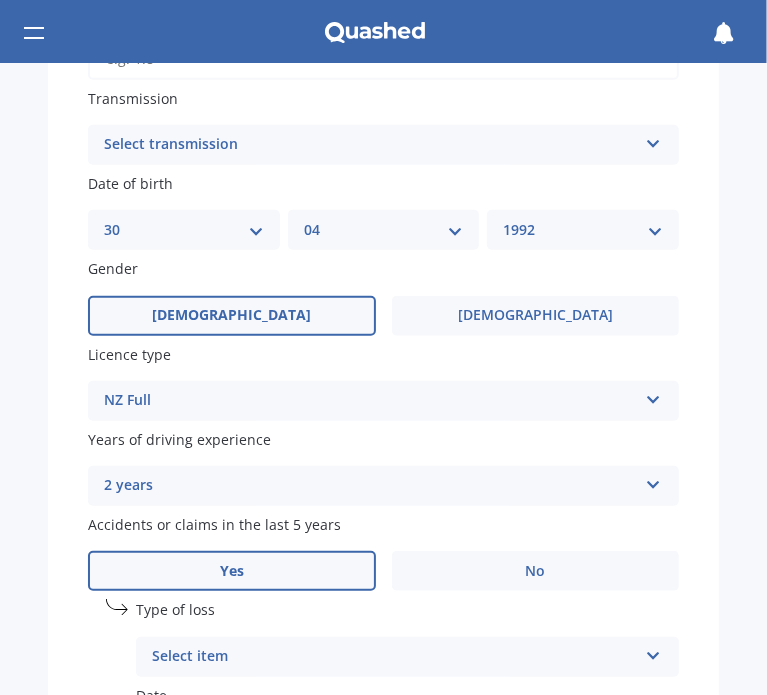 click on "2 years 5 or more years 4 years 3 years 2 years 1 year" at bounding box center [383, 486] 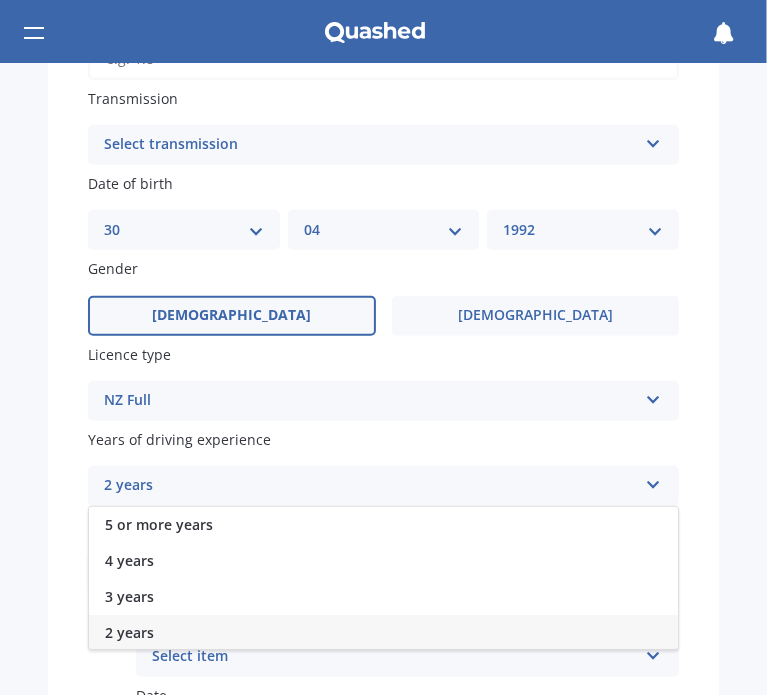 click on "2 years 5 or more years 4 years 3 years 2 years 1 year" at bounding box center [383, 486] 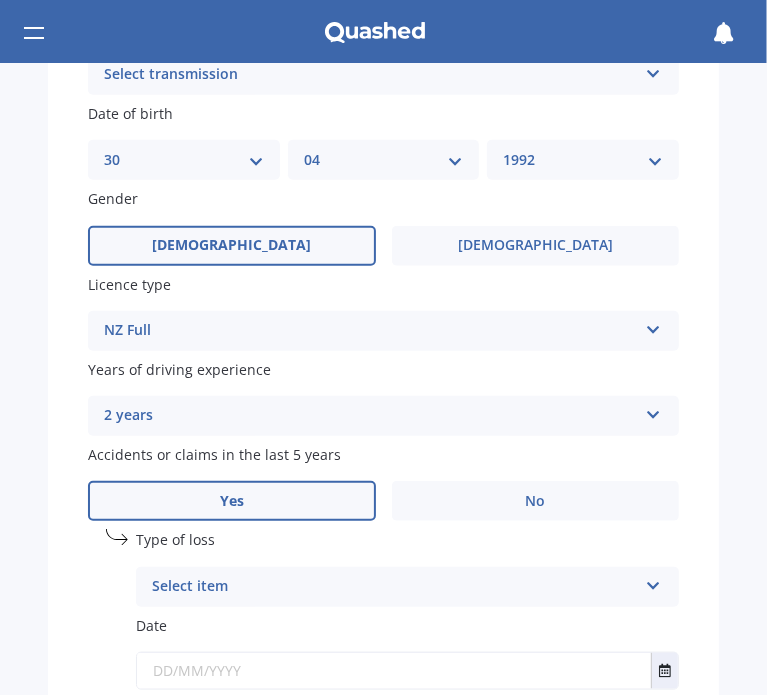 scroll, scrollTop: 884, scrollLeft: 0, axis: vertical 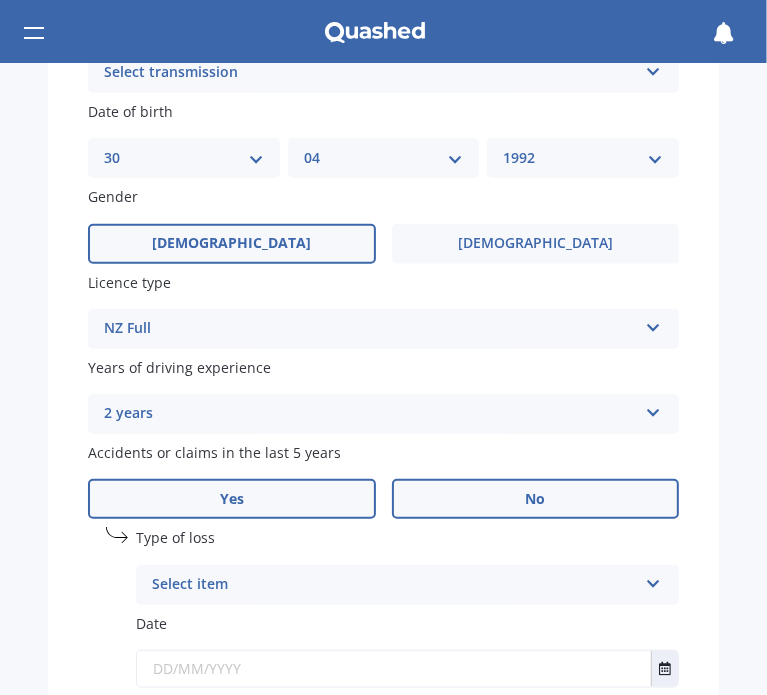 click on "No" at bounding box center (536, 499) 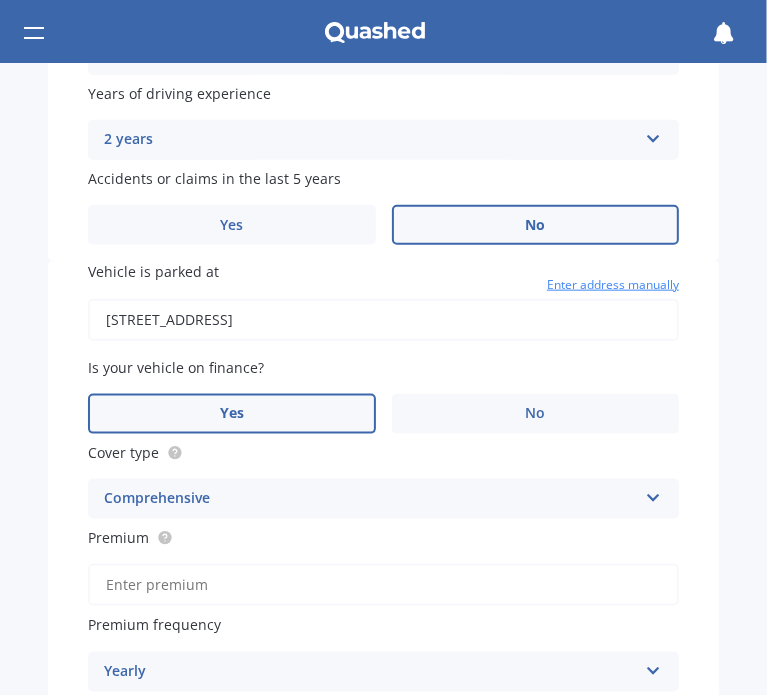 scroll, scrollTop: 1170, scrollLeft: 0, axis: vertical 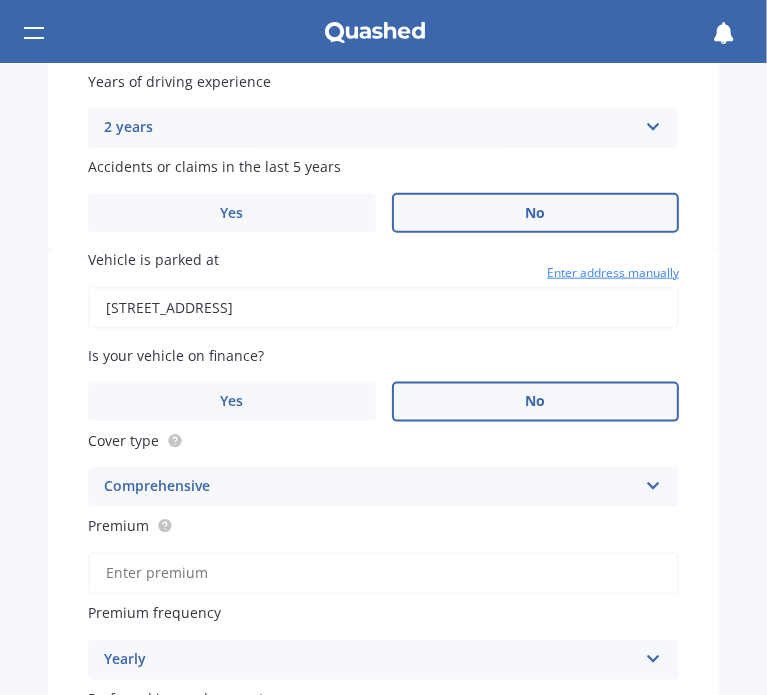 click on "No" at bounding box center [536, 402] 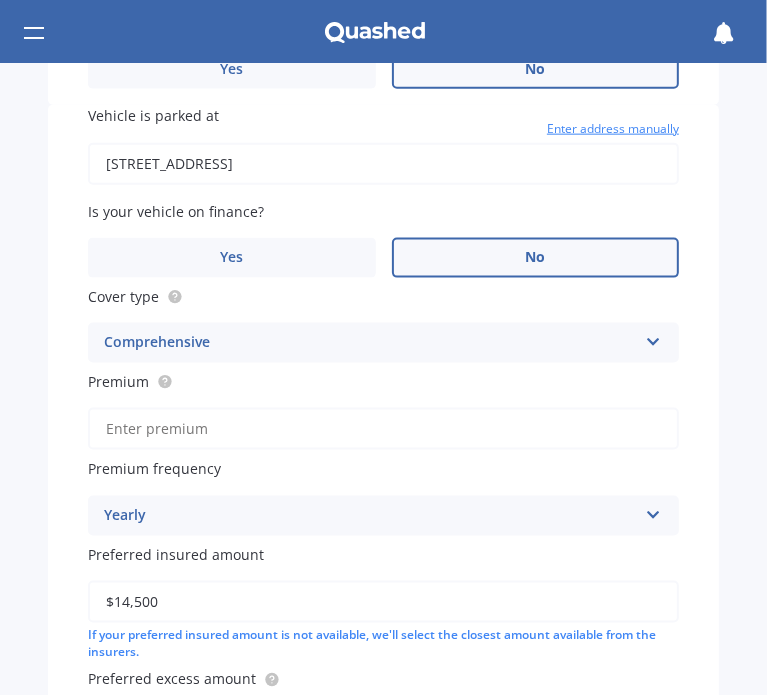 scroll, scrollTop: 1330, scrollLeft: 0, axis: vertical 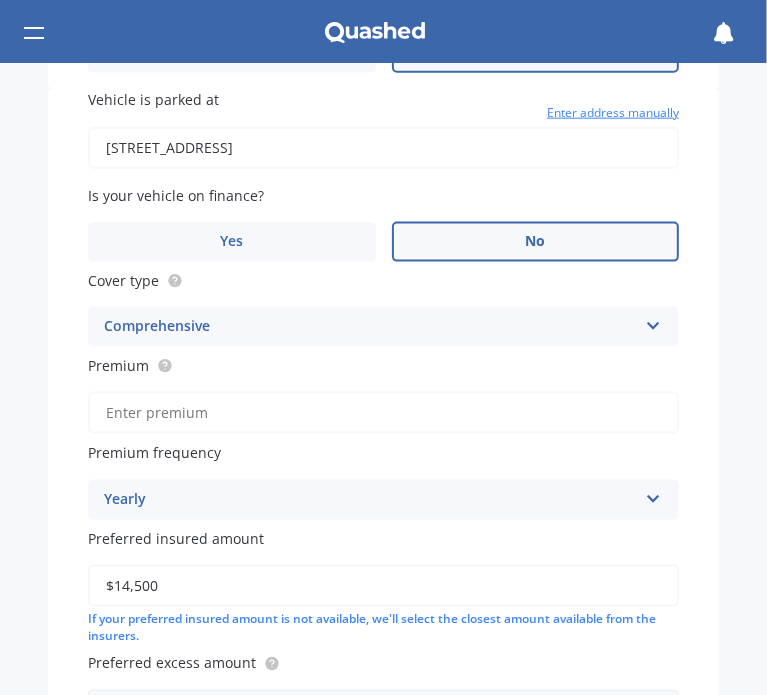 click on "Premium" at bounding box center (383, 413) 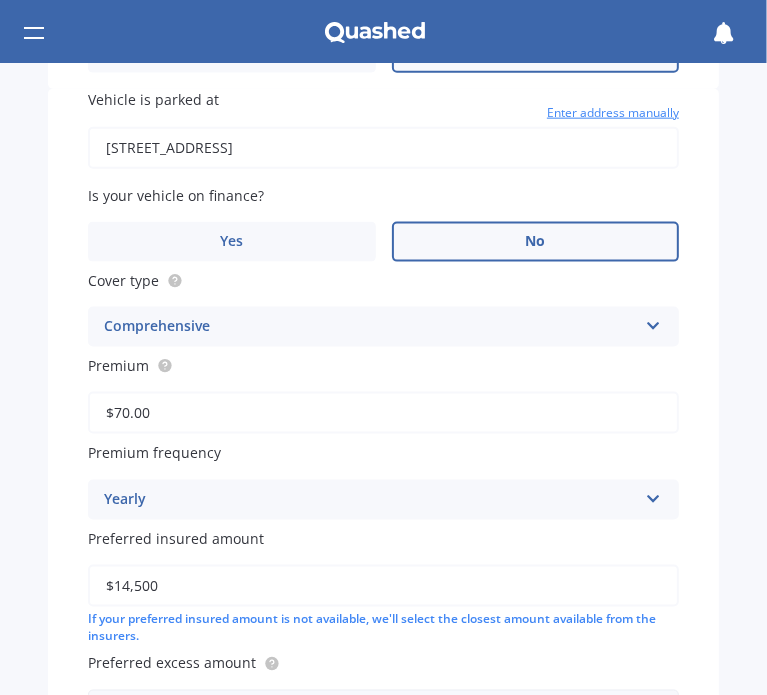 type on "$70.00" 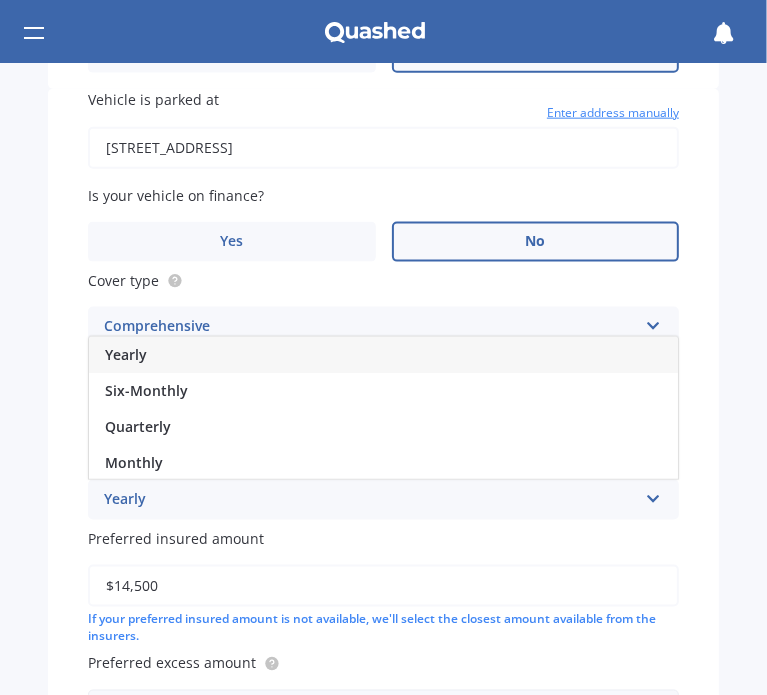 click on "Fortnightly" at bounding box center (143, 498) 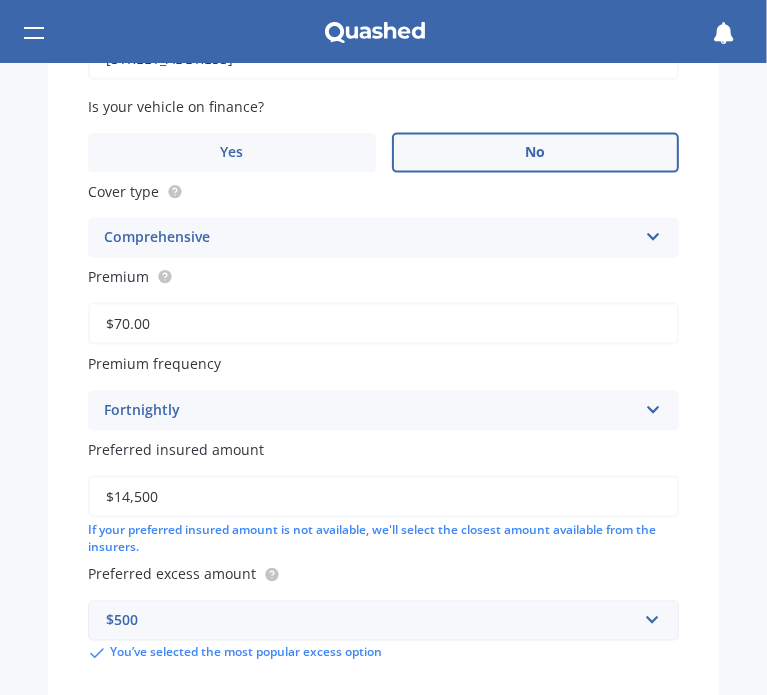 scroll, scrollTop: 1424, scrollLeft: 0, axis: vertical 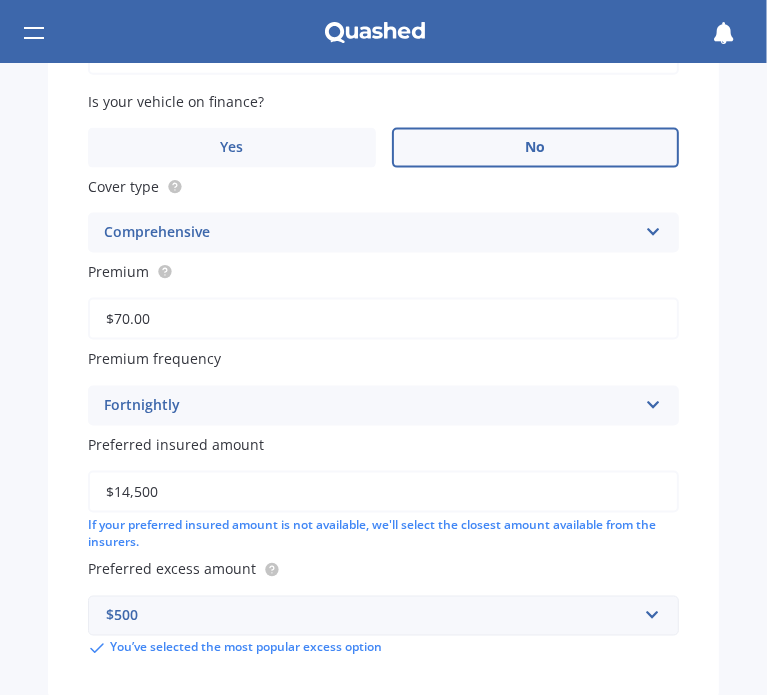 click on "$14,500" at bounding box center [383, 492] 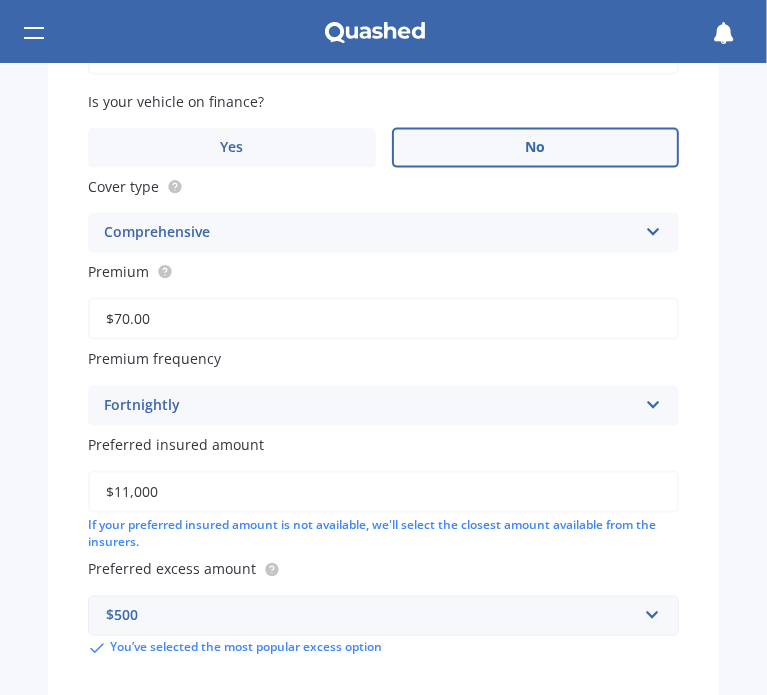 scroll, scrollTop: 1528, scrollLeft: 0, axis: vertical 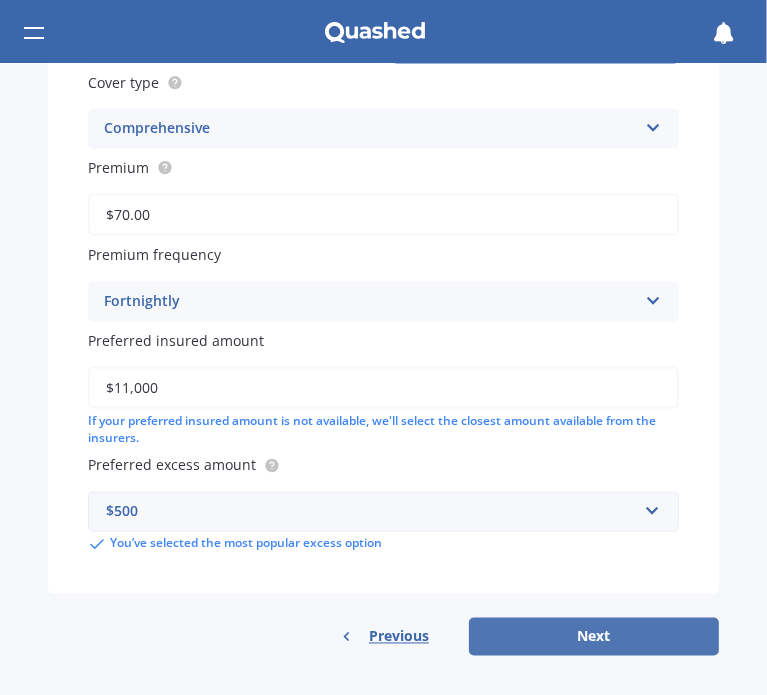 type on "$11,000" 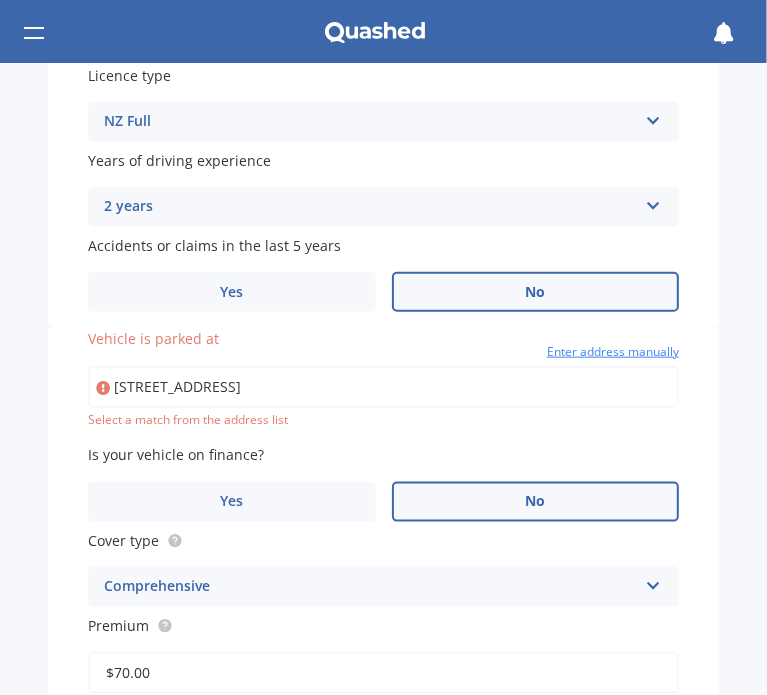 scroll, scrollTop: 1099, scrollLeft: 0, axis: vertical 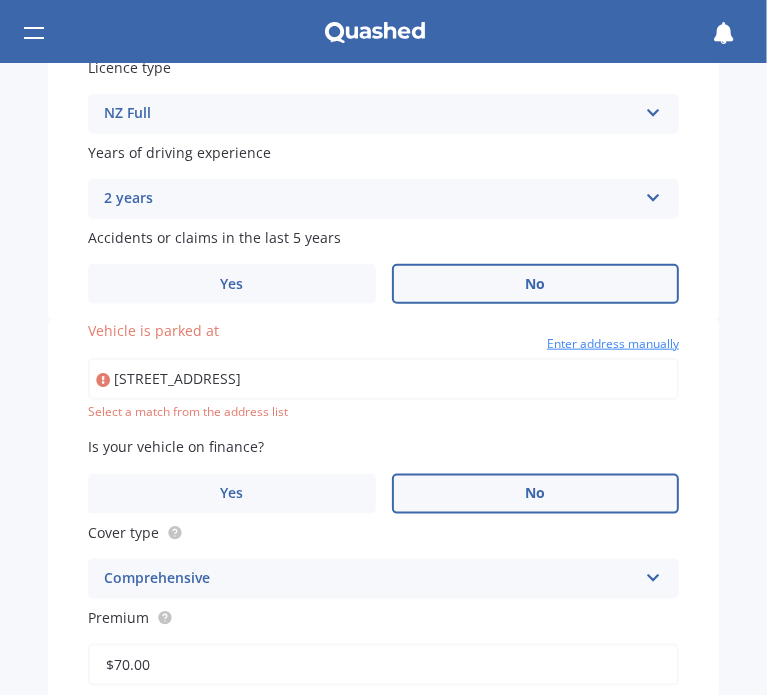 type on "1.5" 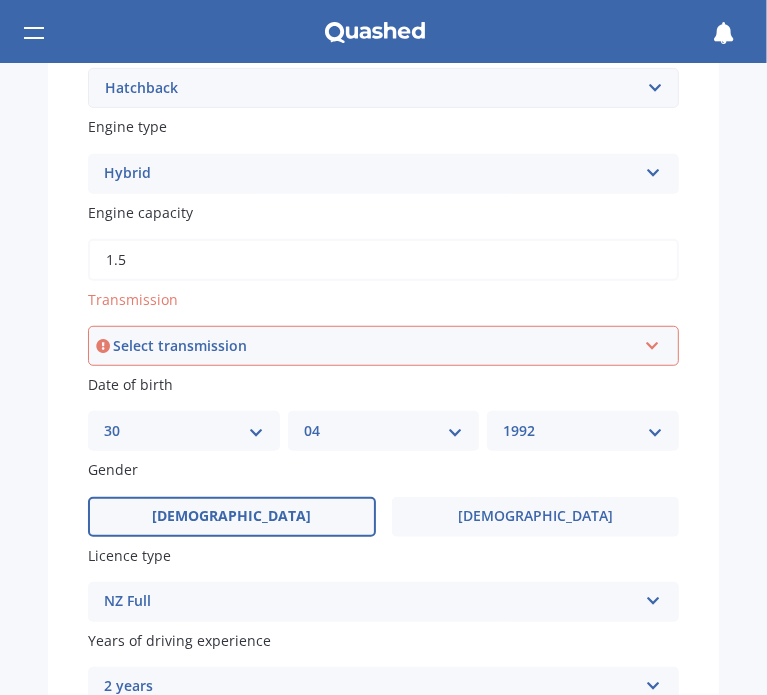 scroll, scrollTop: 604, scrollLeft: 0, axis: vertical 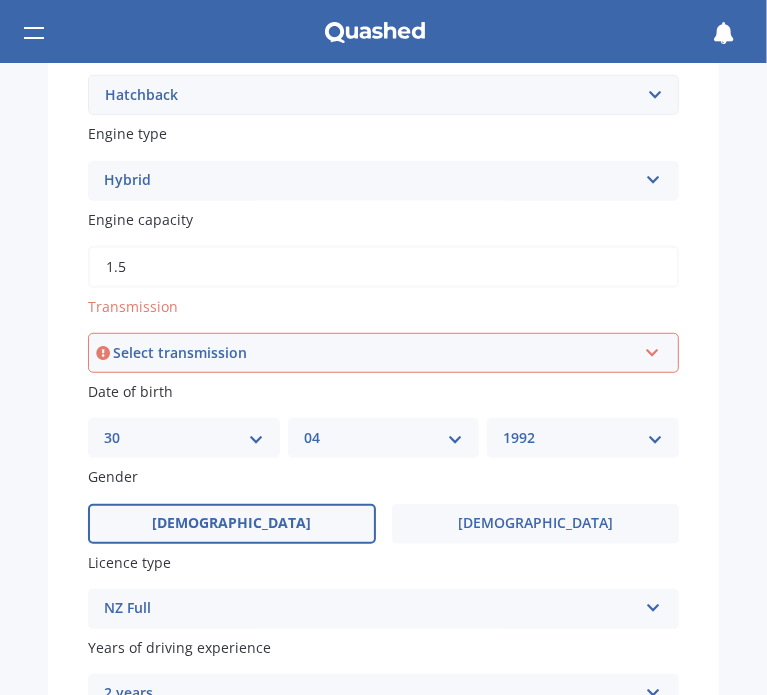 click on "Select transmission" at bounding box center [374, 353] 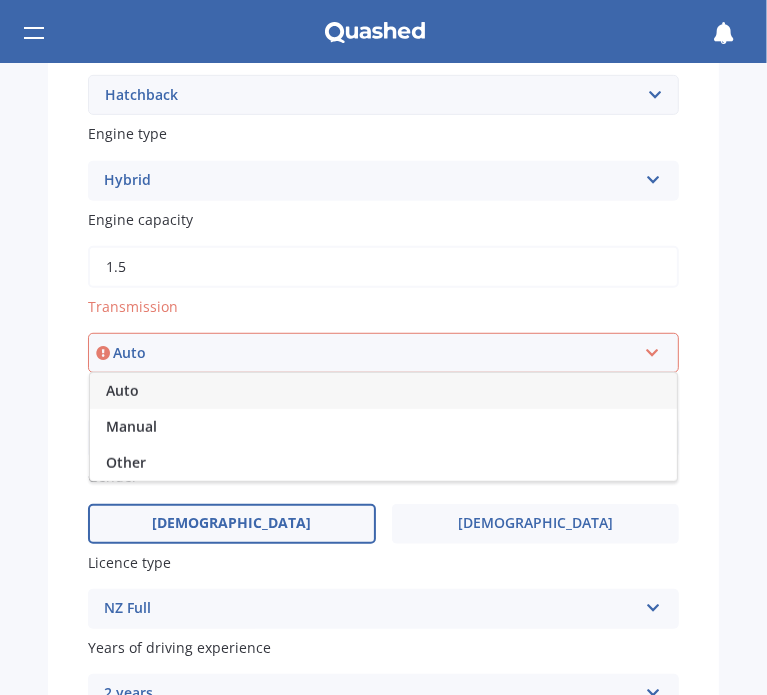 click on "Auto" at bounding box center [383, 391] 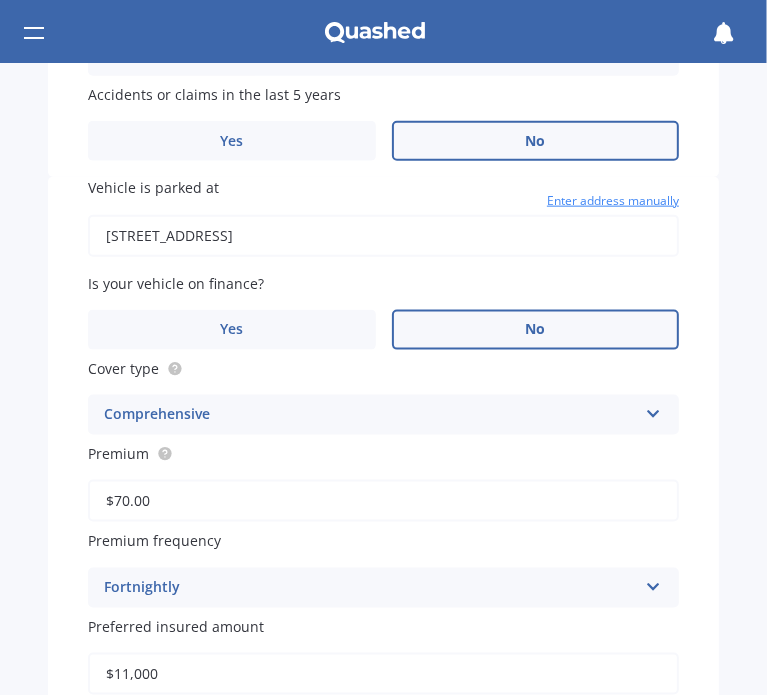 scroll, scrollTop: 1528, scrollLeft: 0, axis: vertical 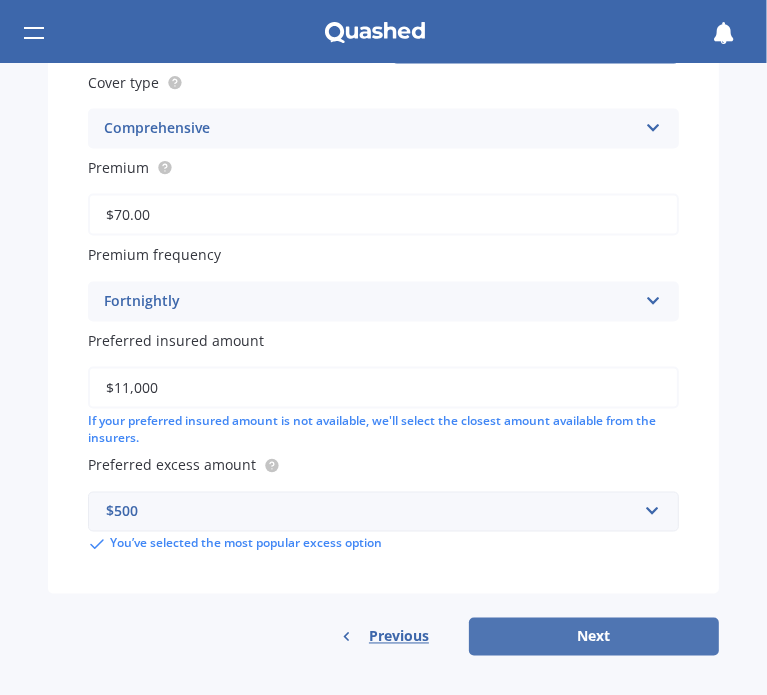 click on "Next" at bounding box center (594, 637) 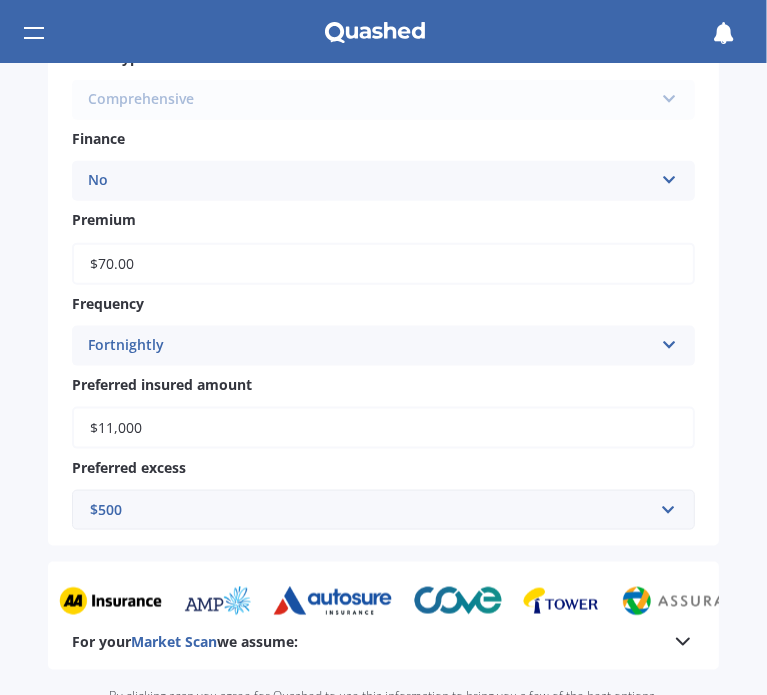 scroll, scrollTop: 1363, scrollLeft: 0, axis: vertical 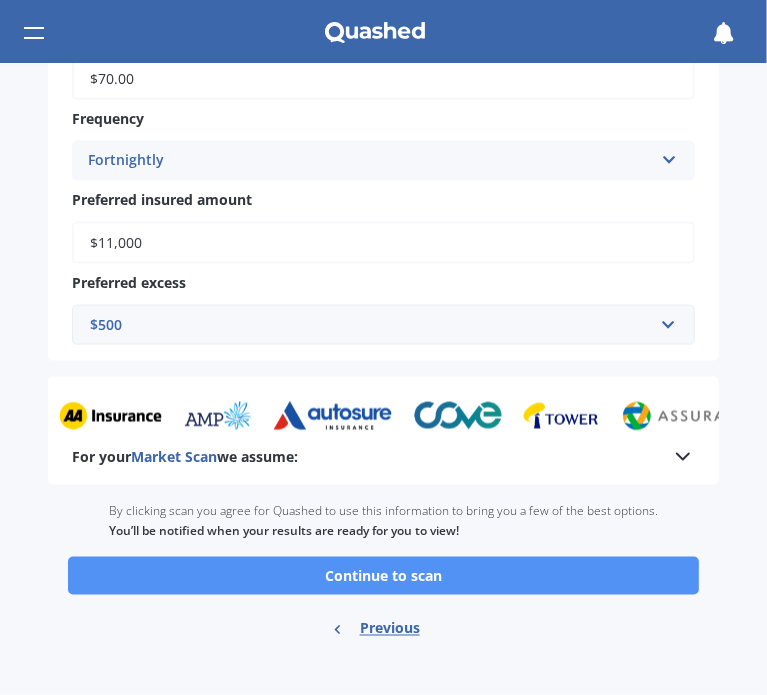 click on "Continue to scan" at bounding box center [383, 576] 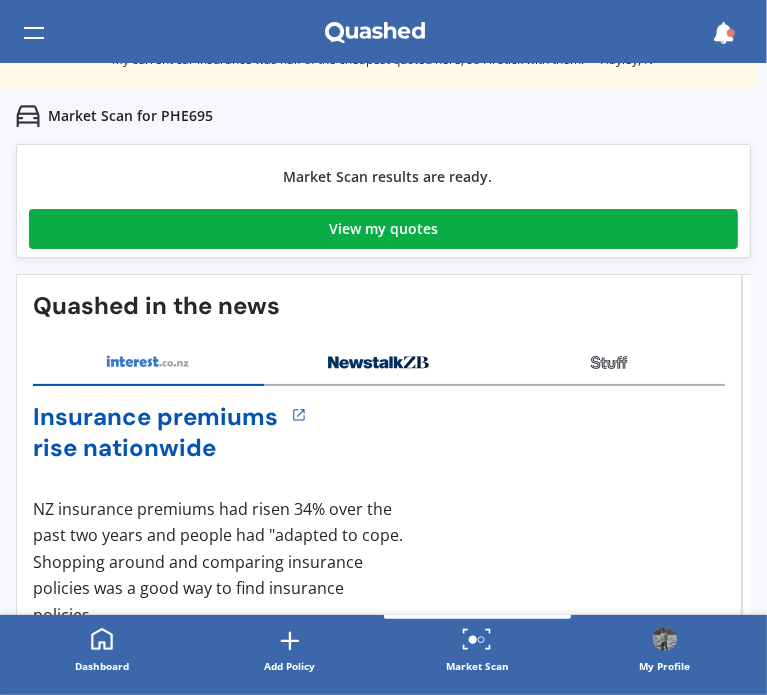 scroll, scrollTop: 0, scrollLeft: 0, axis: both 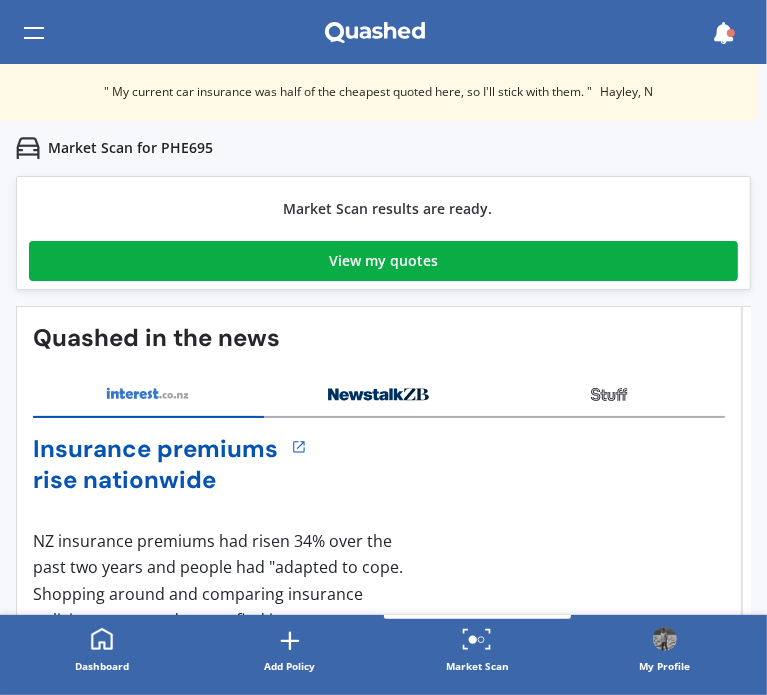 click on "View my quotes" at bounding box center (383, 261) 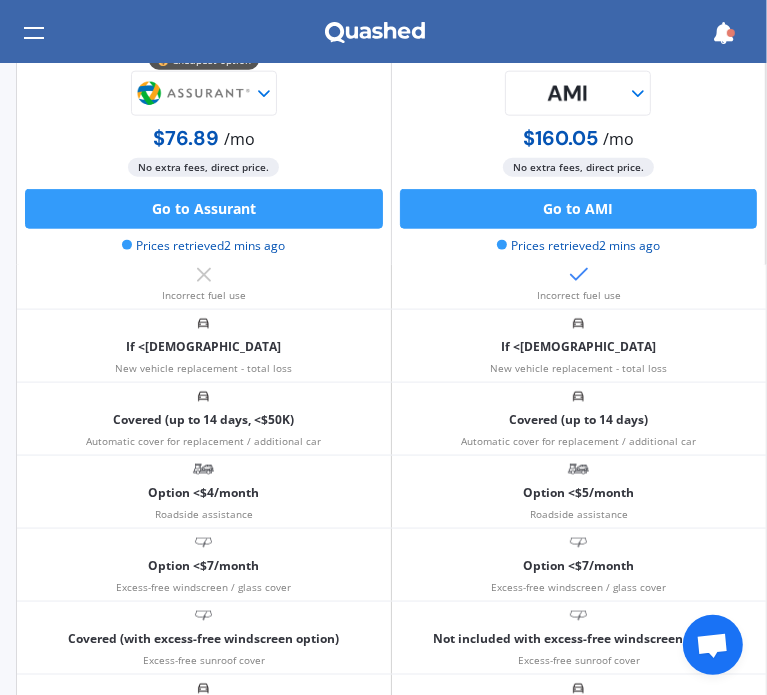 scroll, scrollTop: 1264, scrollLeft: 0, axis: vertical 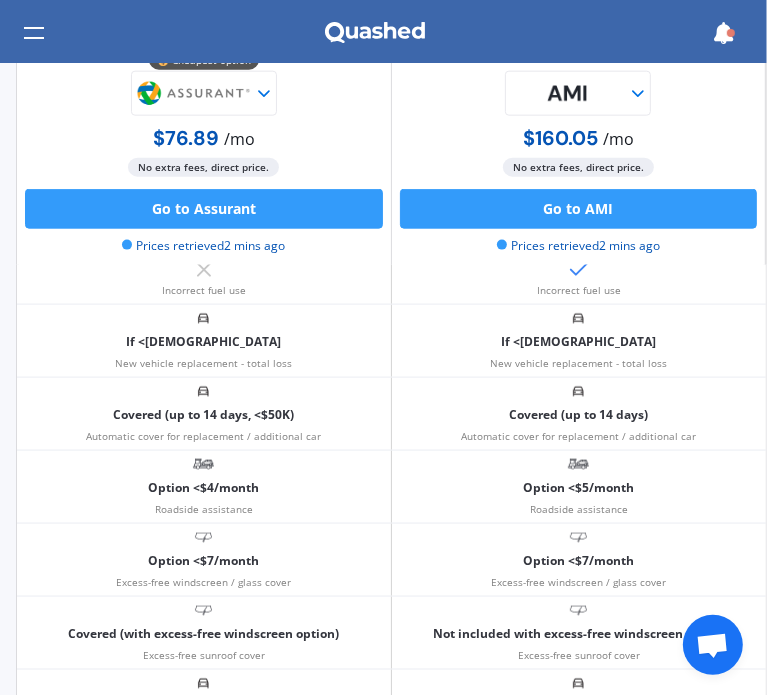 click on "If <[DEMOGRAPHIC_DATA]" at bounding box center (203, 342) 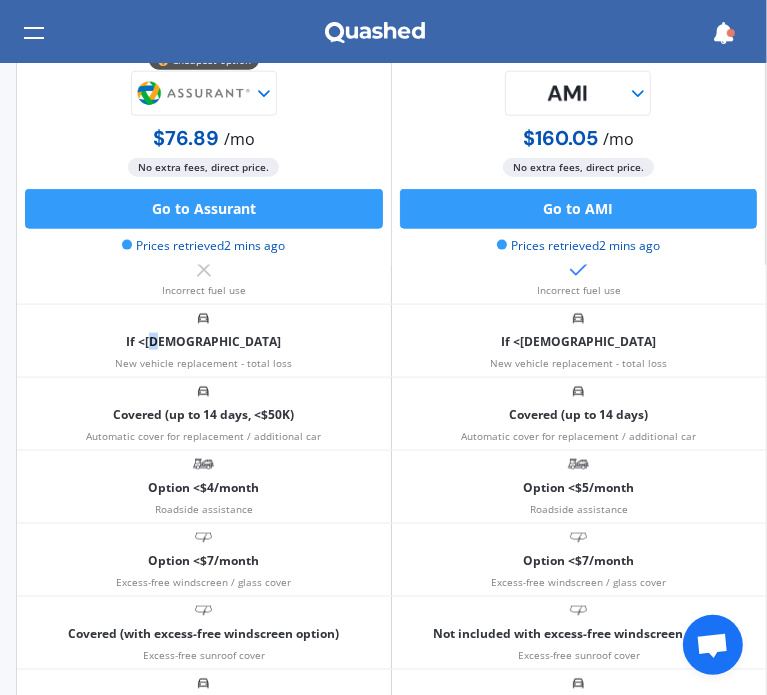 click on "If <[DEMOGRAPHIC_DATA]" at bounding box center (203, 342) 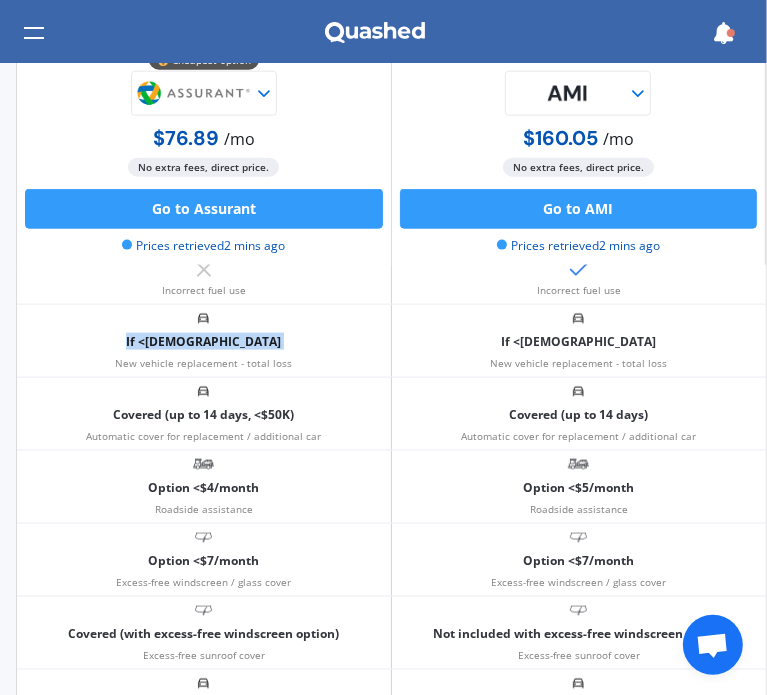 click on "If <[DEMOGRAPHIC_DATA]" at bounding box center (203, 342) 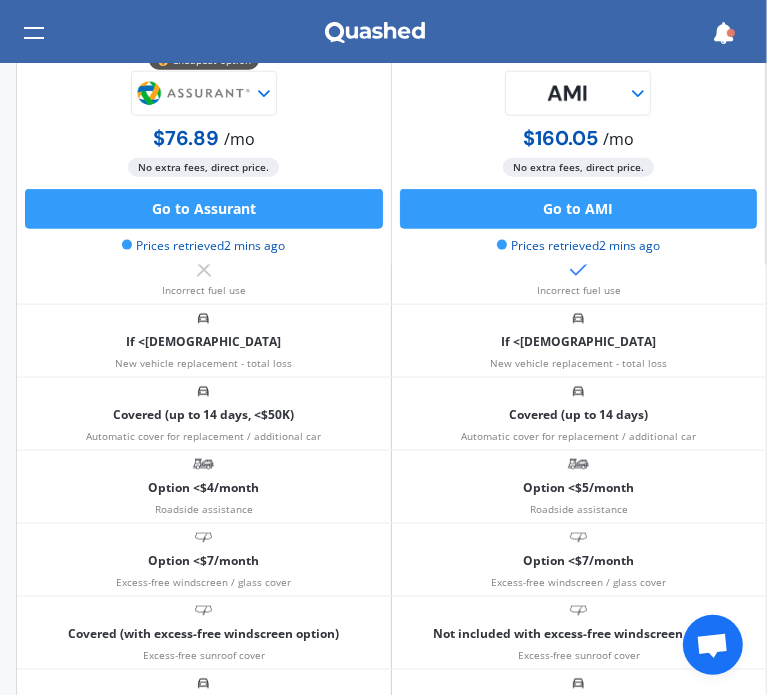 click on "New vehicle replacement - total loss" at bounding box center (203, 363) 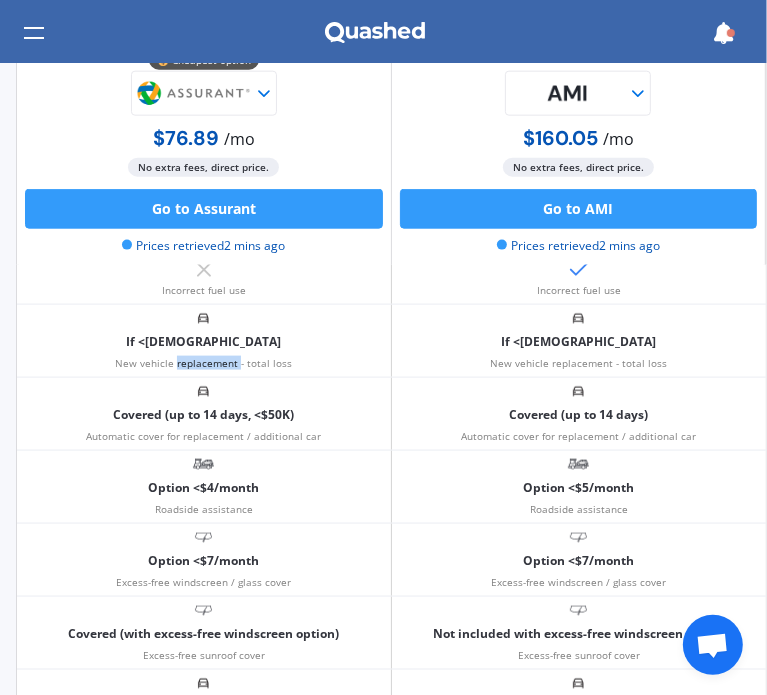 click on "New vehicle replacement - total loss" at bounding box center [203, 363] 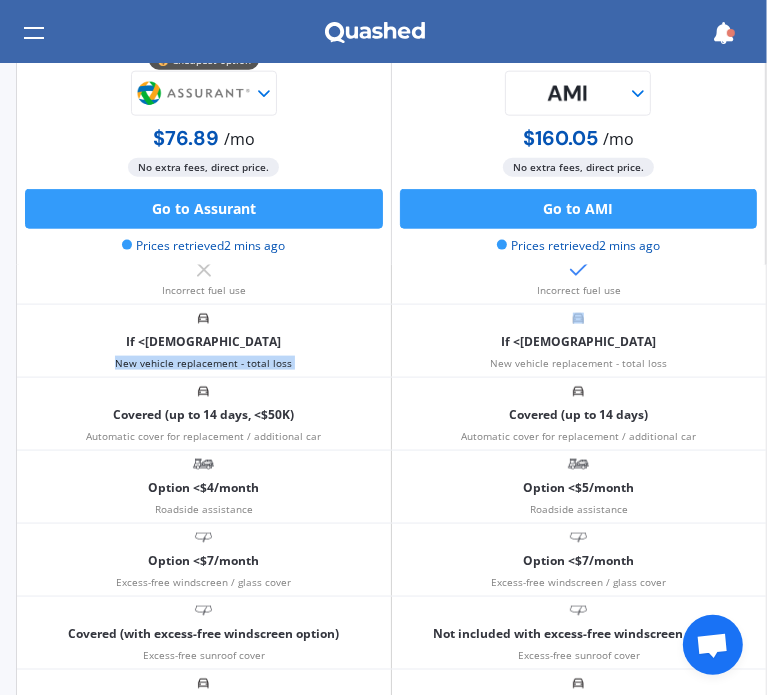 click on "New vehicle replacement - total loss" at bounding box center [203, 363] 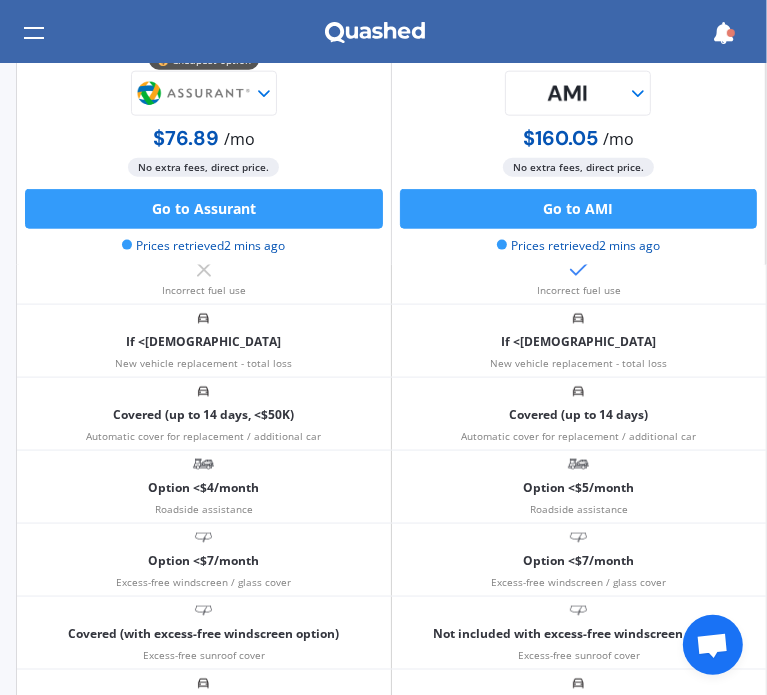 click on "Automatic cover for replacement / additional car" at bounding box center [203, 436] 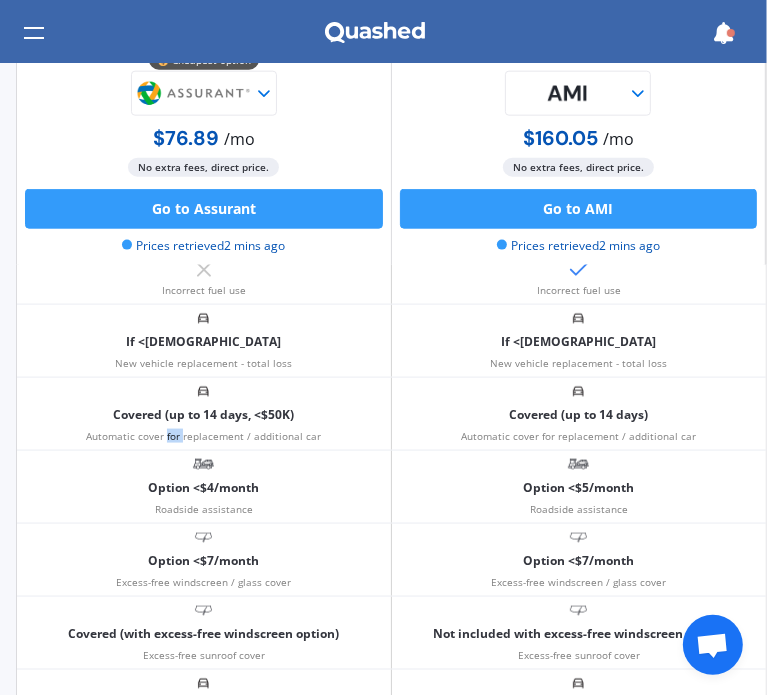 click on "Automatic cover for replacement / additional car" at bounding box center (203, 436) 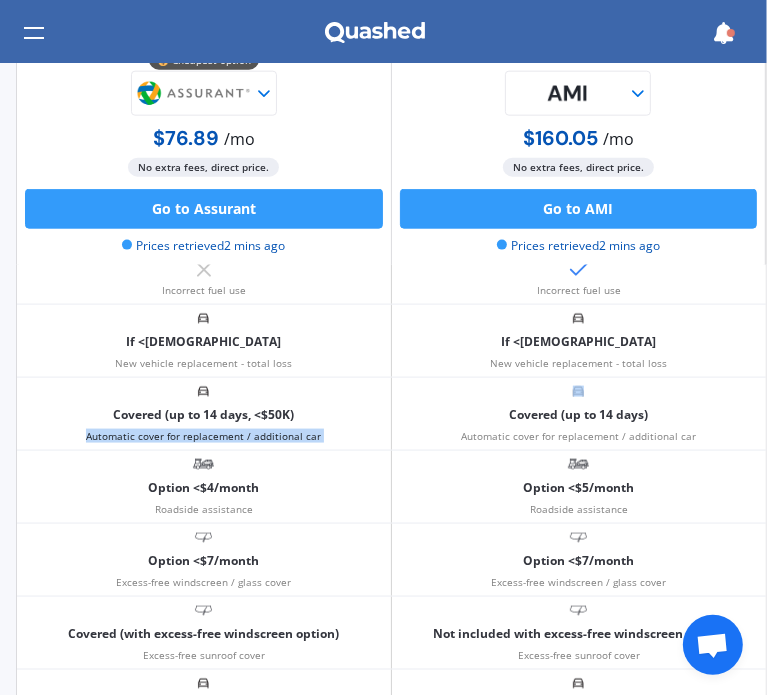 click on "Automatic cover for replacement / additional car" at bounding box center [203, 436] 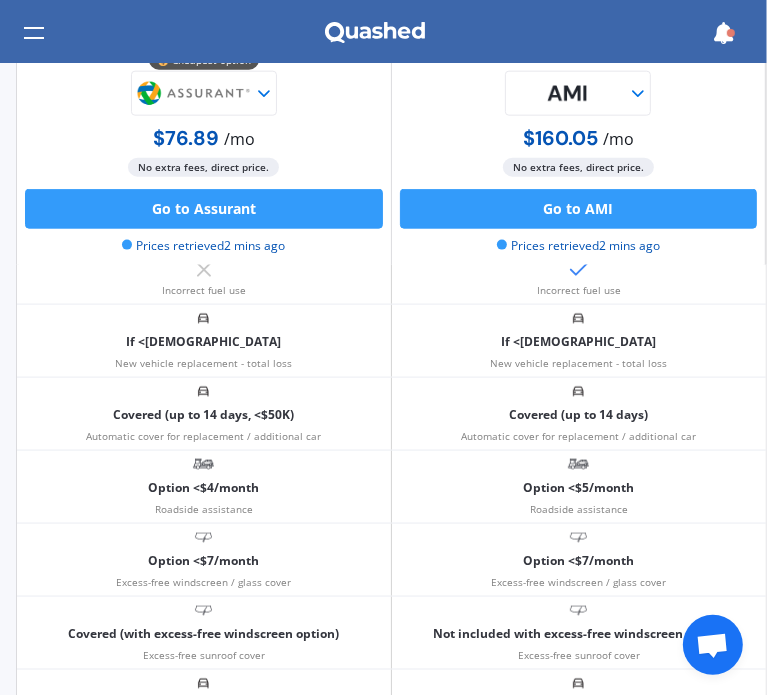 click on "Covered (up to 14 days, <$50K)" at bounding box center [203, 415] 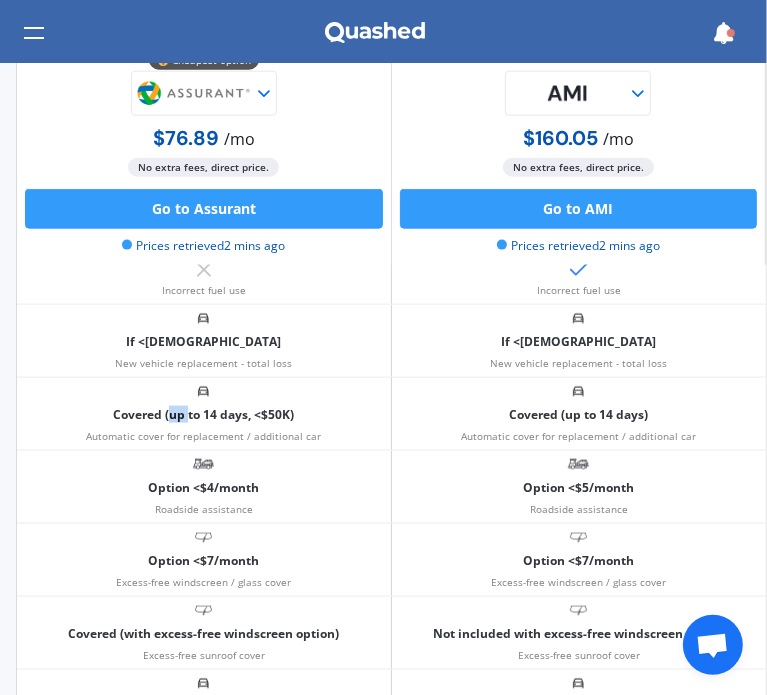 click on "Covered (up to 14 days, <$50K)" at bounding box center (203, 415) 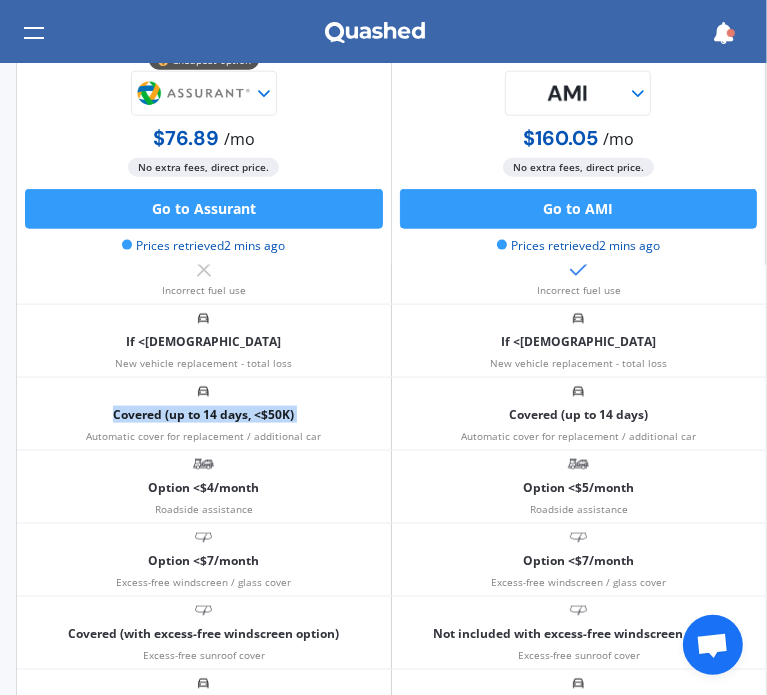 click on "Covered (up to 14 days, <$50K)" at bounding box center [203, 415] 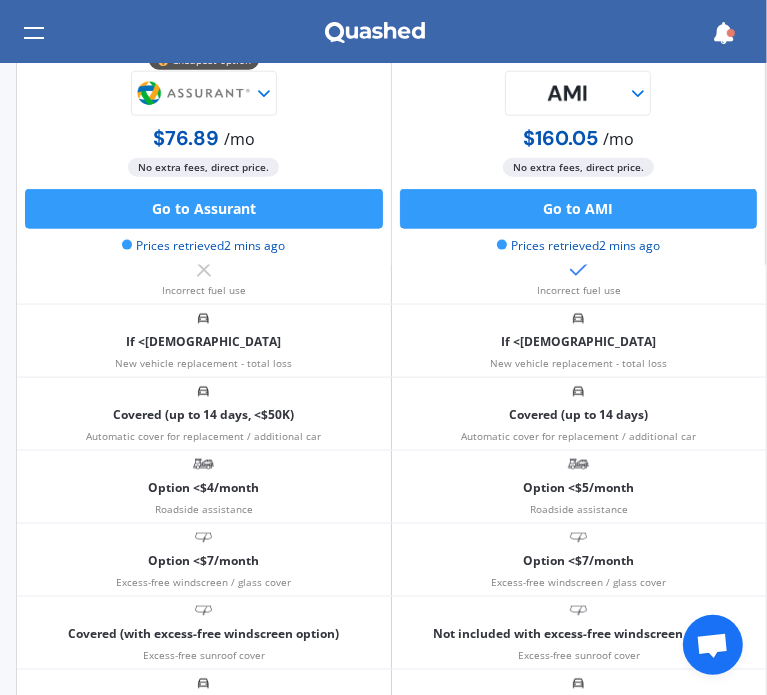 click on "Automatic cover for replacement / additional car" at bounding box center (203, 436) 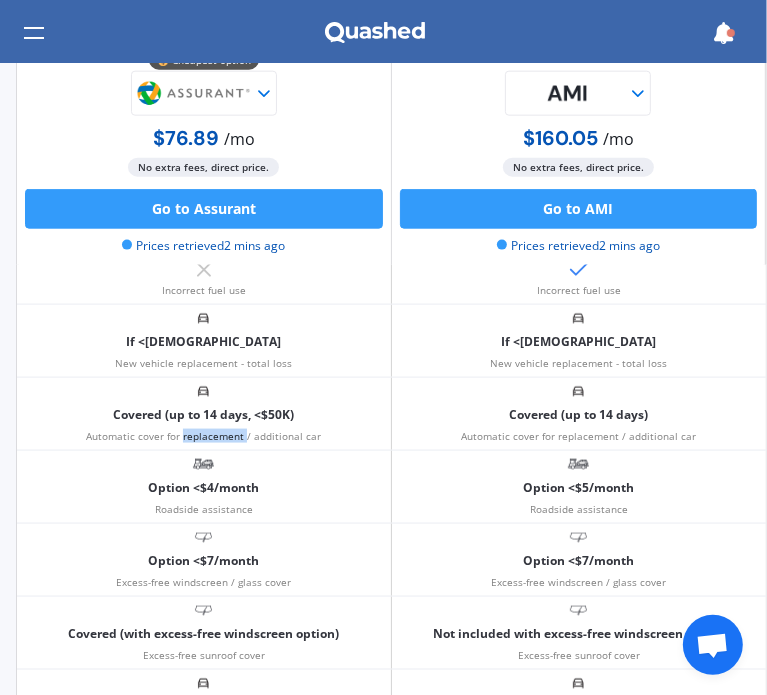 click on "Automatic cover for replacement / additional car" at bounding box center [203, 436] 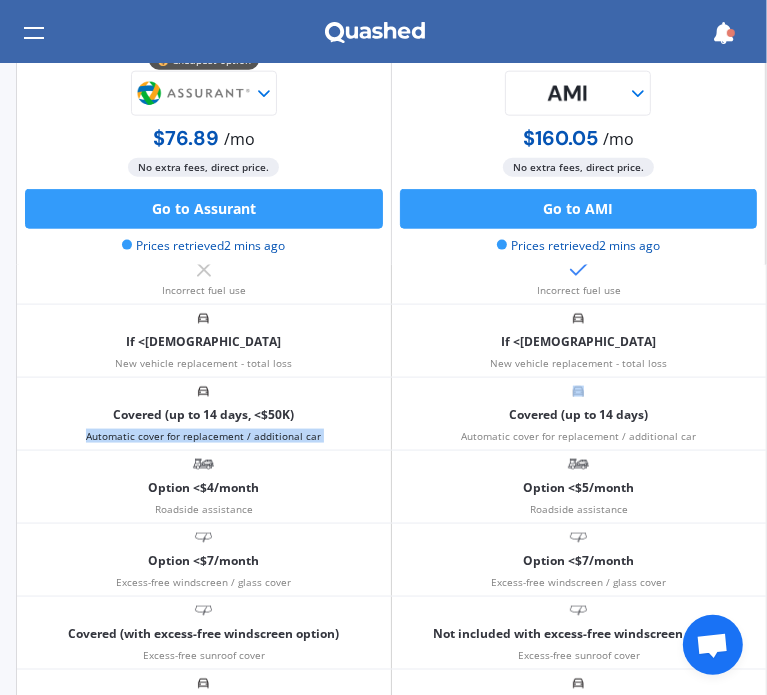 click on "Automatic cover for replacement / additional car" at bounding box center (203, 436) 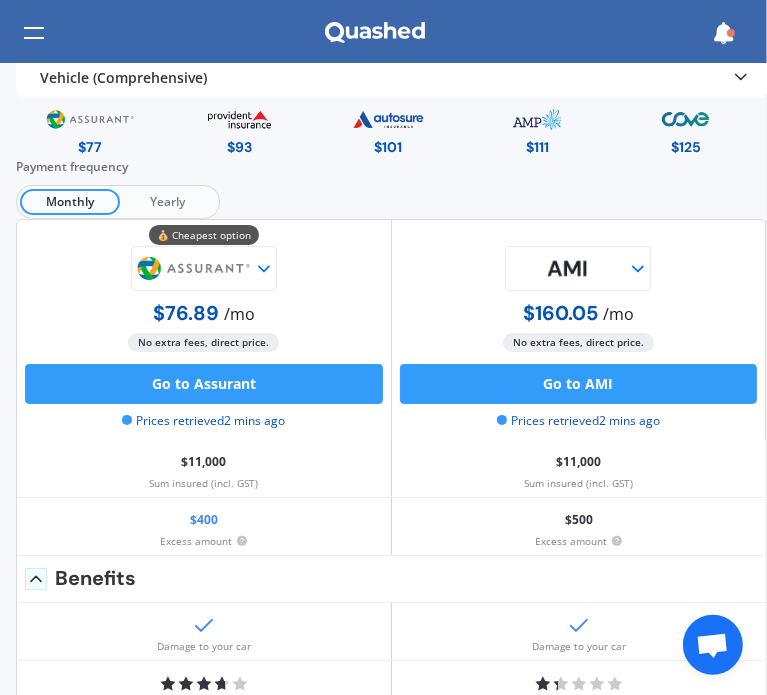 scroll, scrollTop: 0, scrollLeft: 0, axis: both 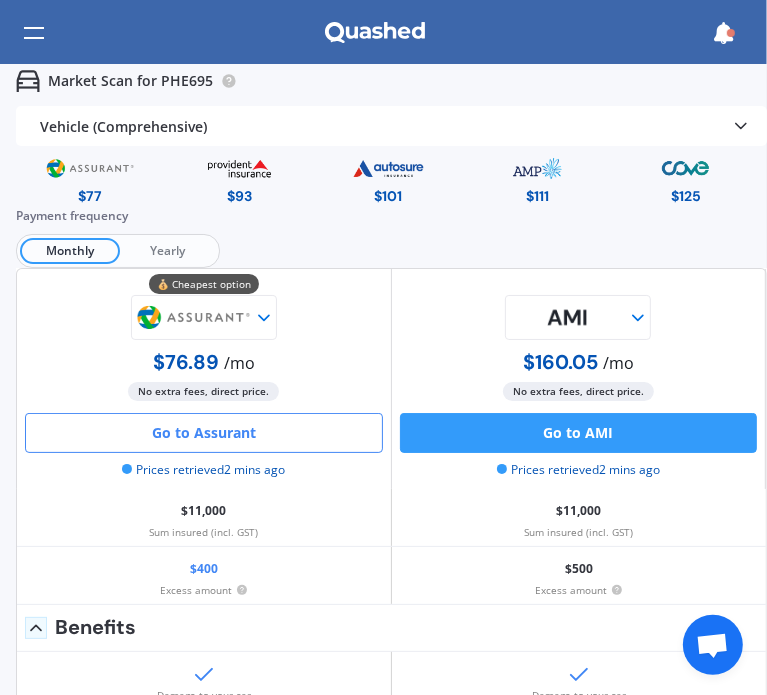 click on "Go to Assurant" at bounding box center [204, 433] 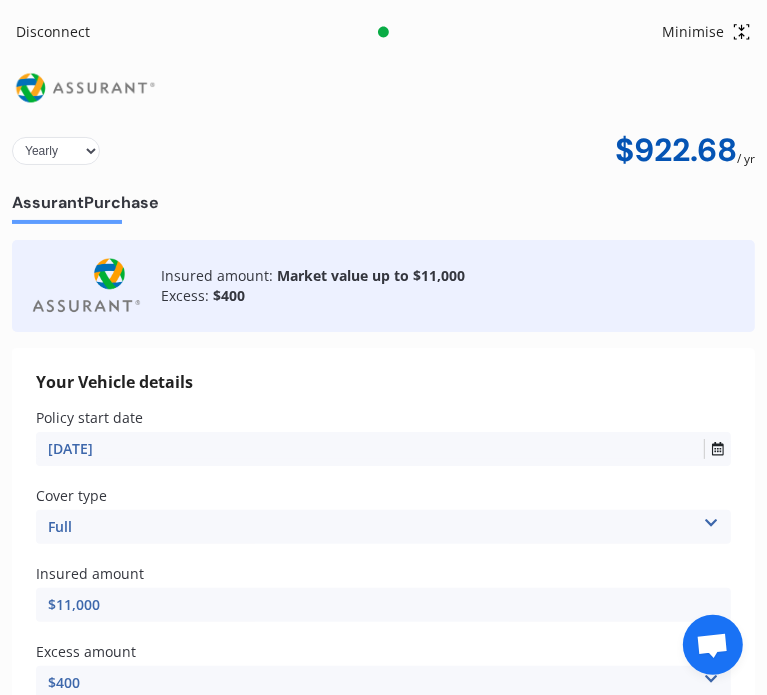select on "Monthly" 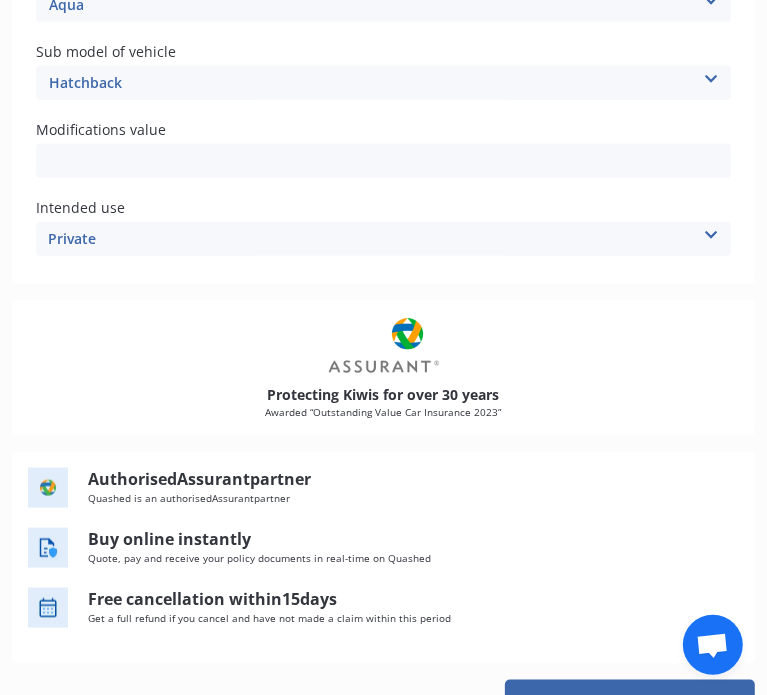 scroll, scrollTop: 1145, scrollLeft: 0, axis: vertical 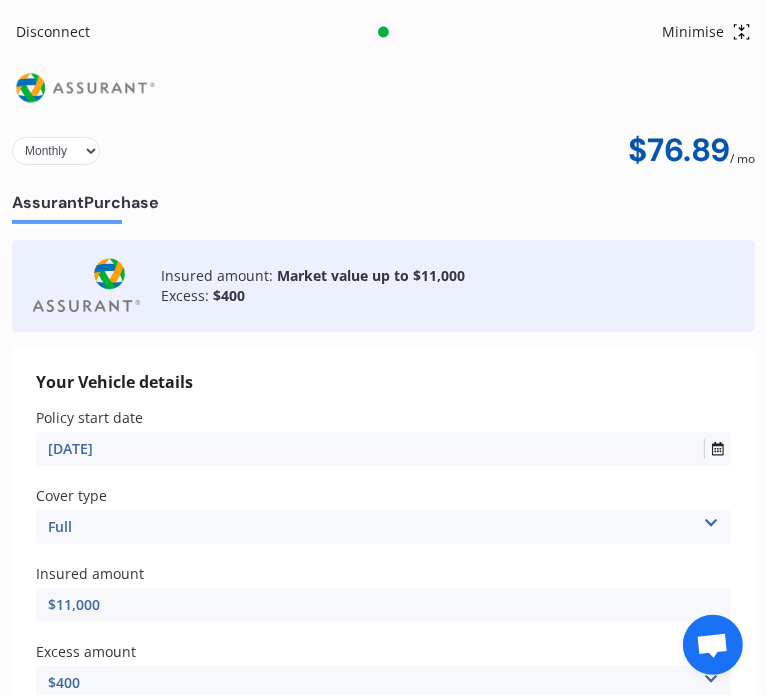 click at bounding box center (86, 88) 